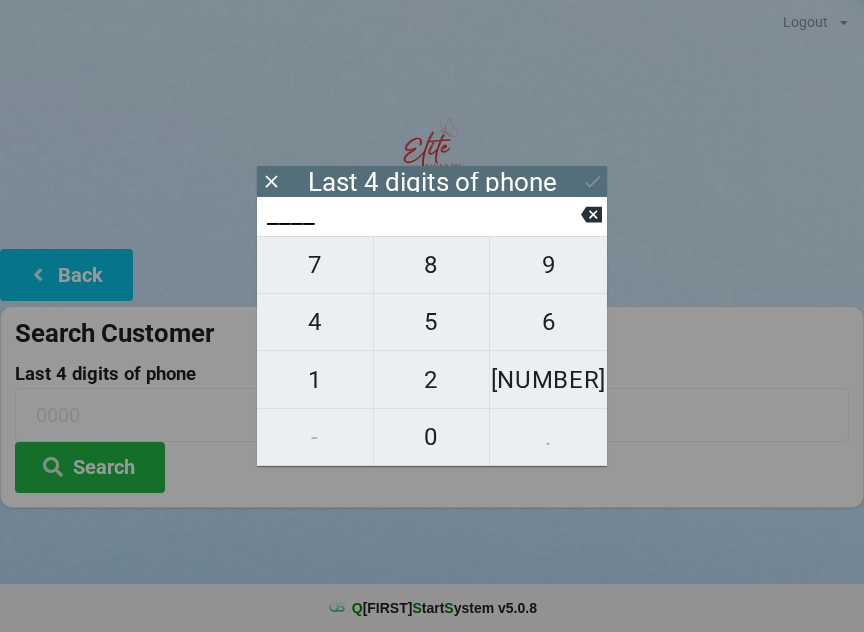 scroll, scrollTop: 10, scrollLeft: 14, axis: both 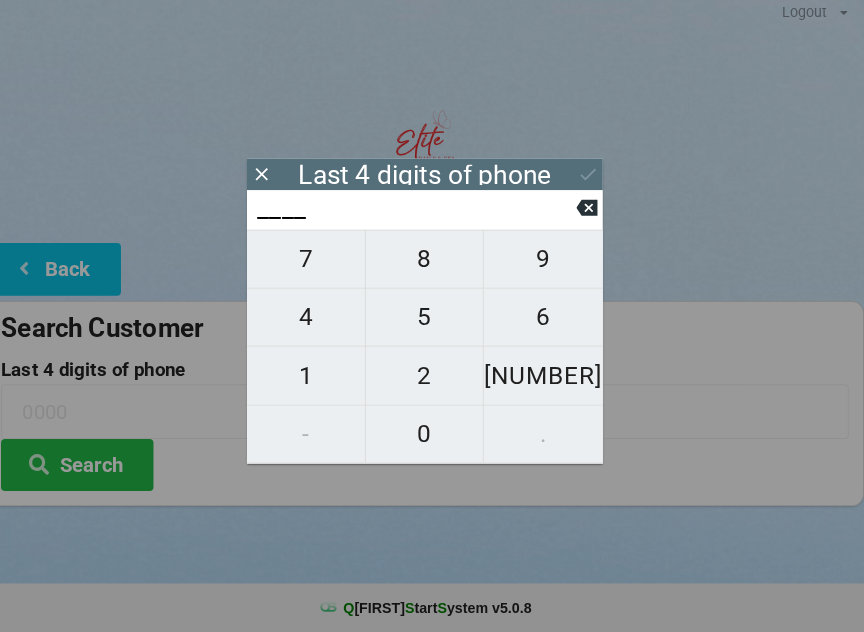 click on "9" at bounding box center (548, 265) 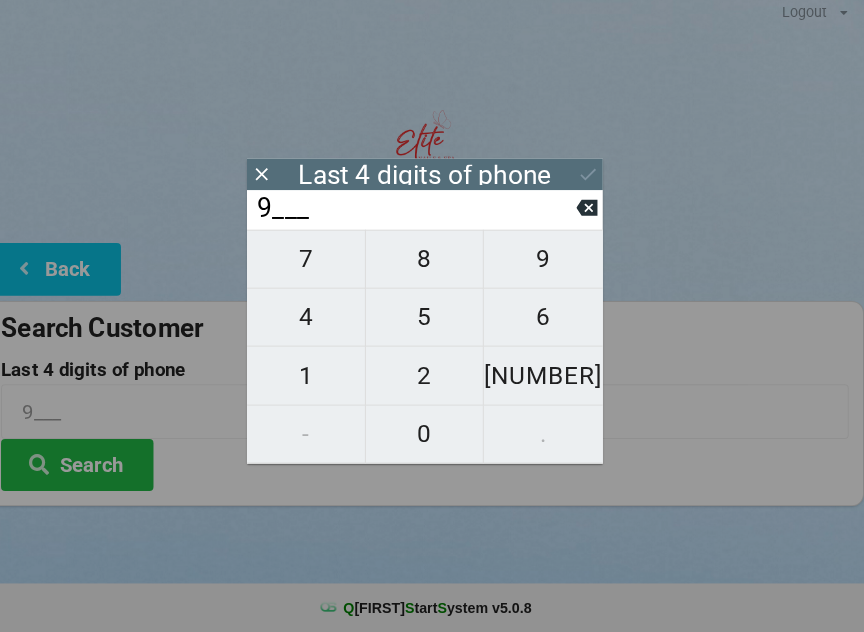 click on "5" at bounding box center [432, 322] 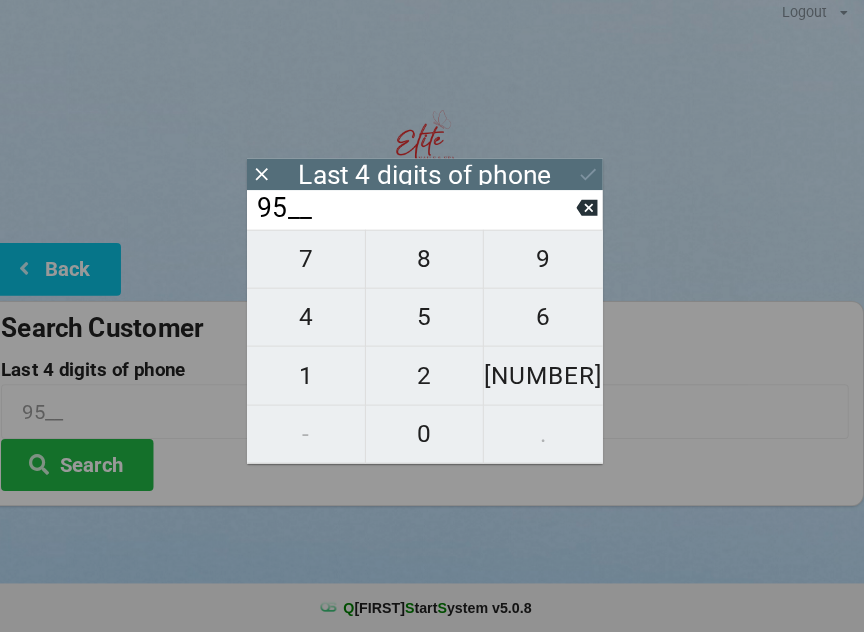 click on "4" at bounding box center (315, 322) 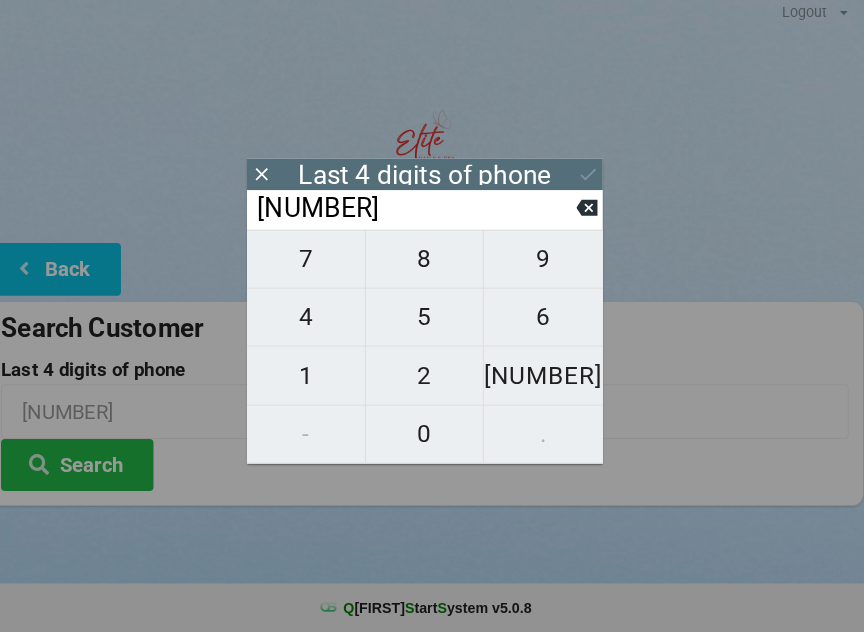 click on "2" at bounding box center (432, 380) 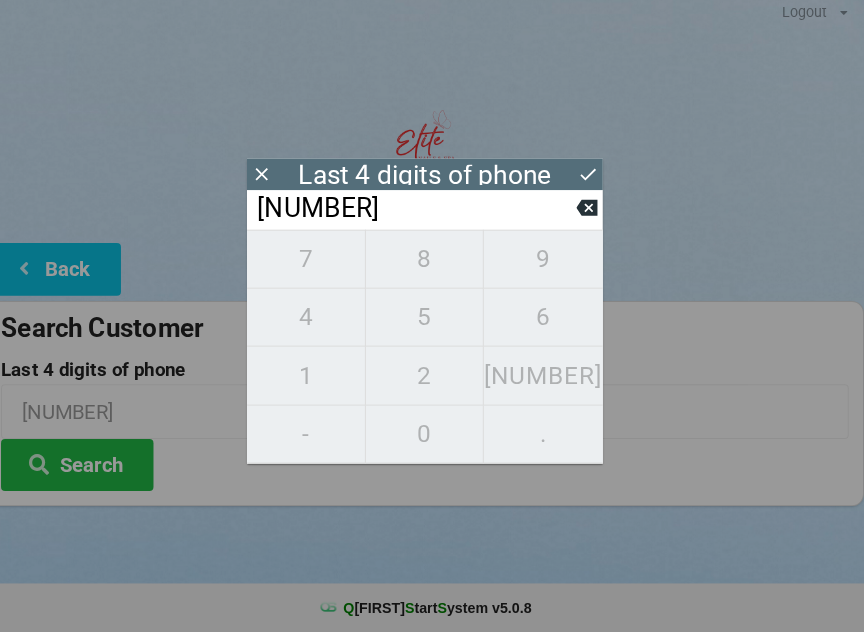 click on "[NUMBER]" at bounding box center (432, 351) 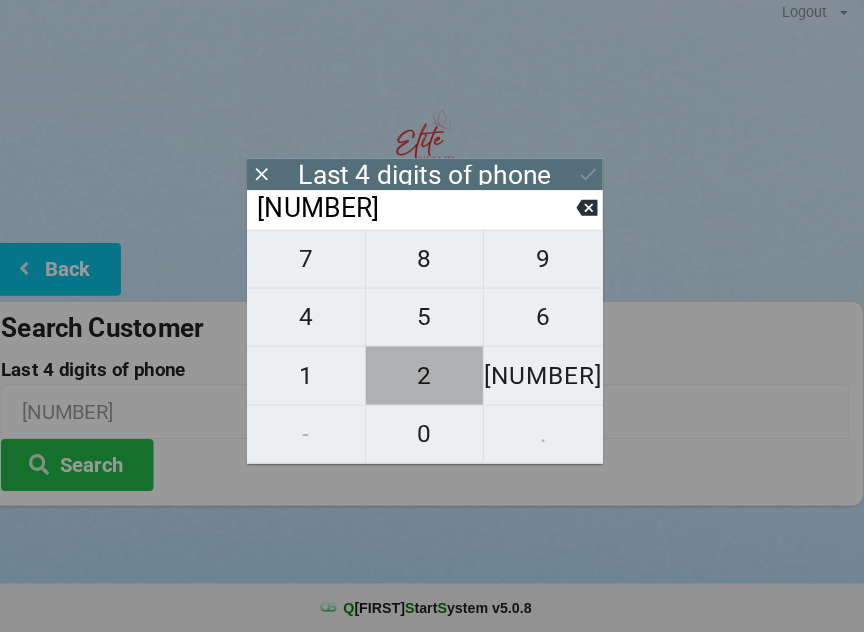 click on "2" at bounding box center (432, 380) 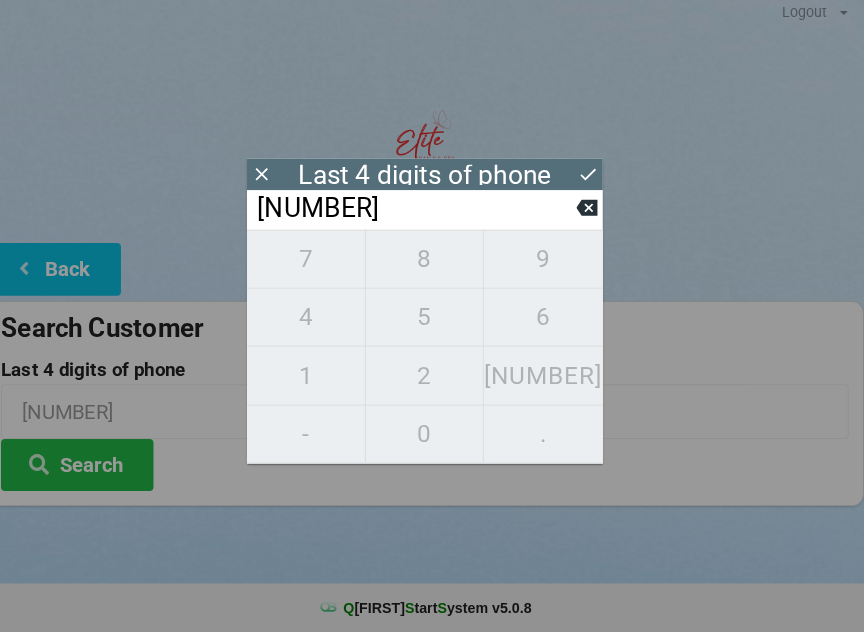 click on "[NUMBER]" at bounding box center [432, 351] 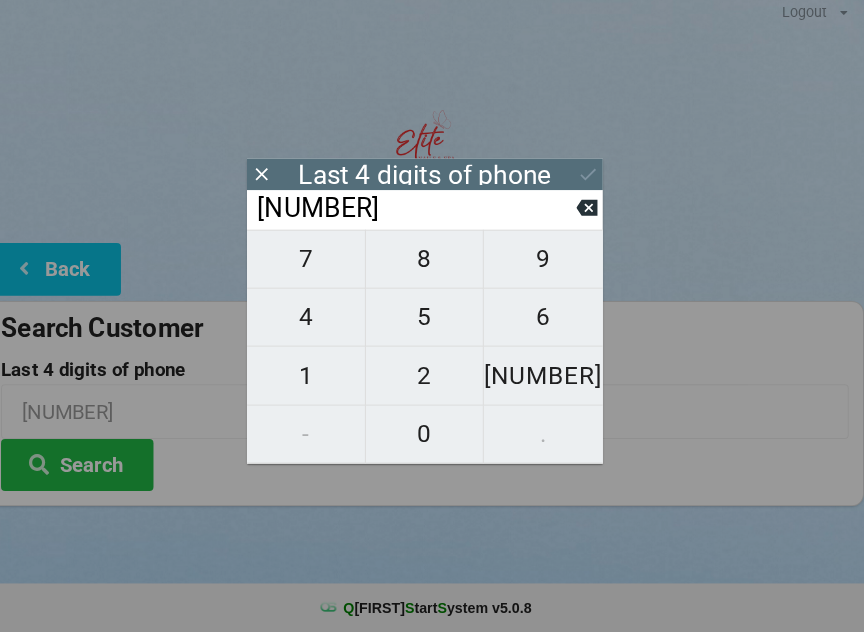 click at bounding box center [591, 214] 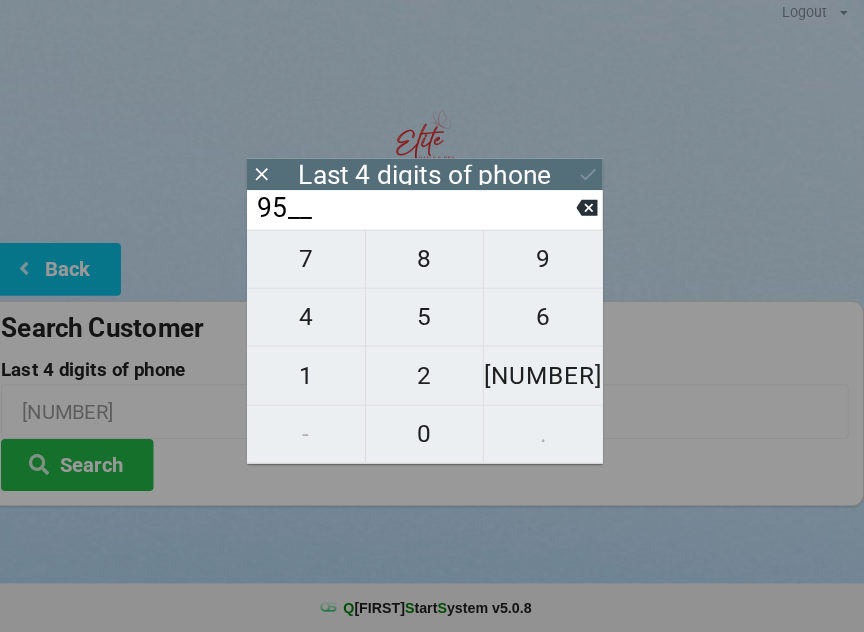 click at bounding box center [591, 214] 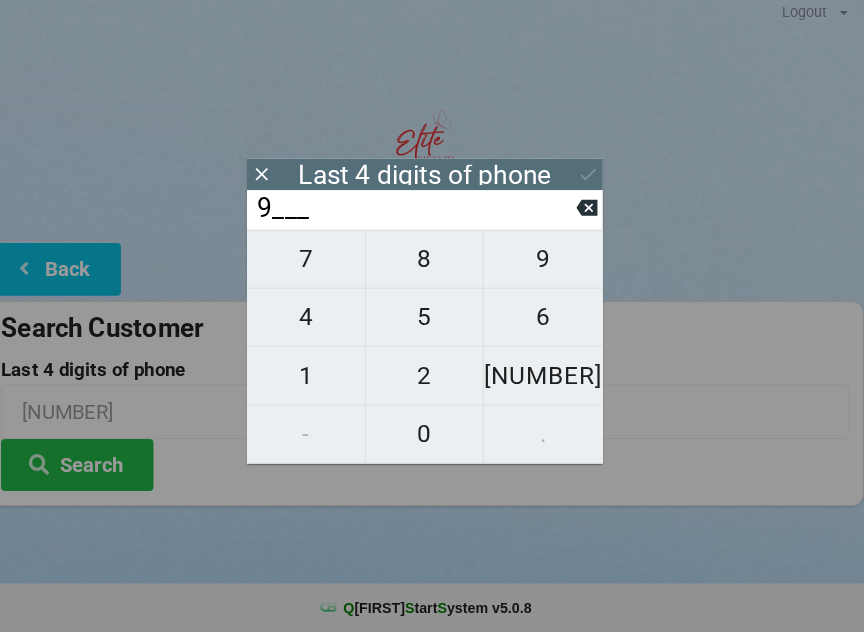 click 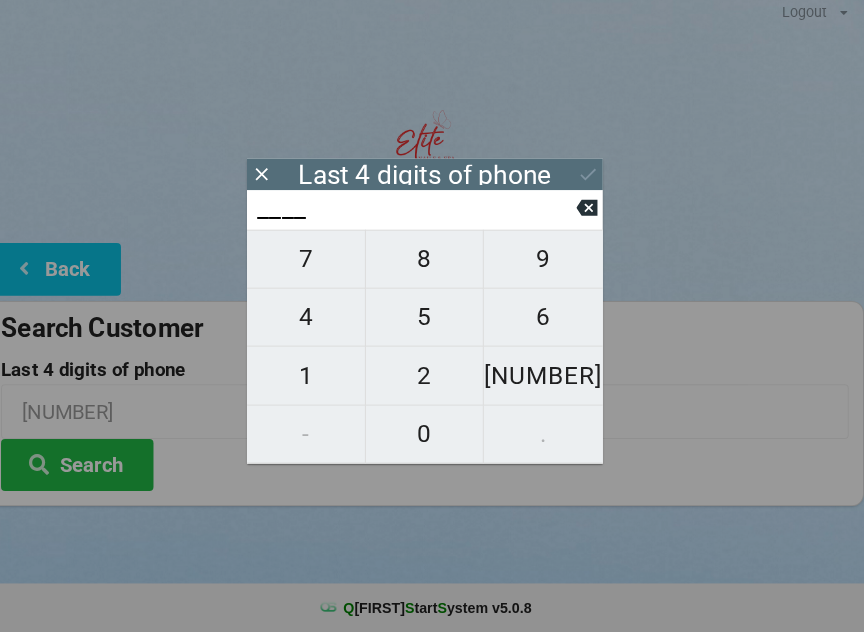 click on "5" at bounding box center [432, 322] 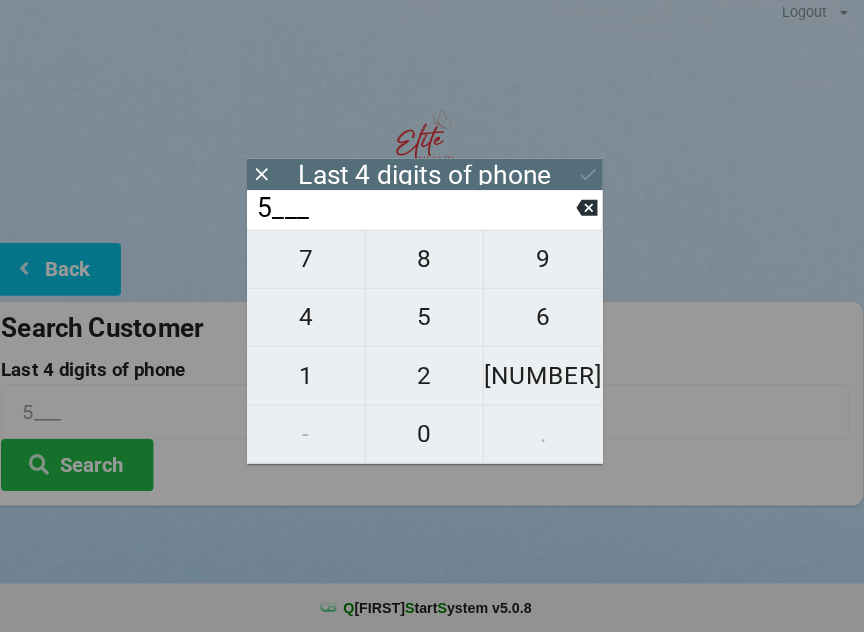 click on "7" at bounding box center [315, 265] 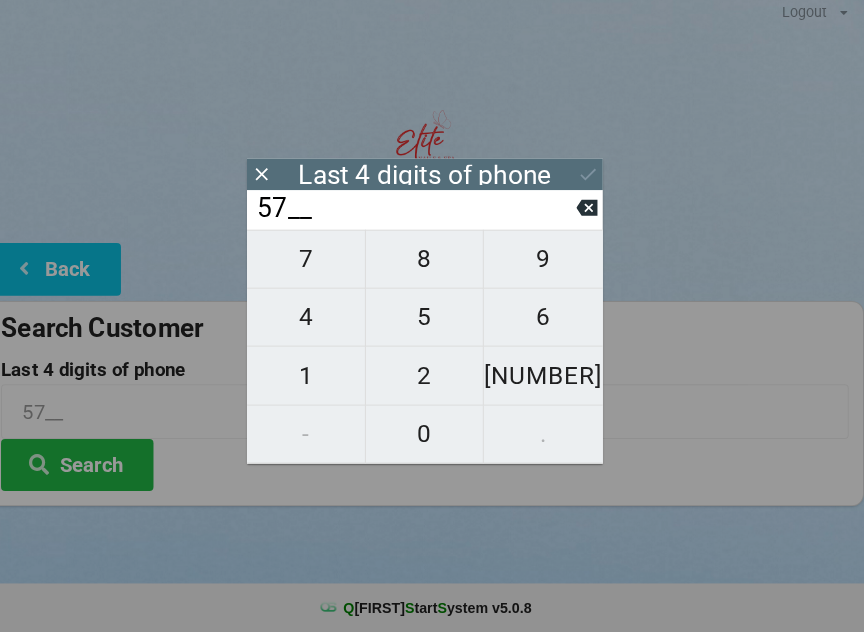 click on "0" at bounding box center (432, 437) 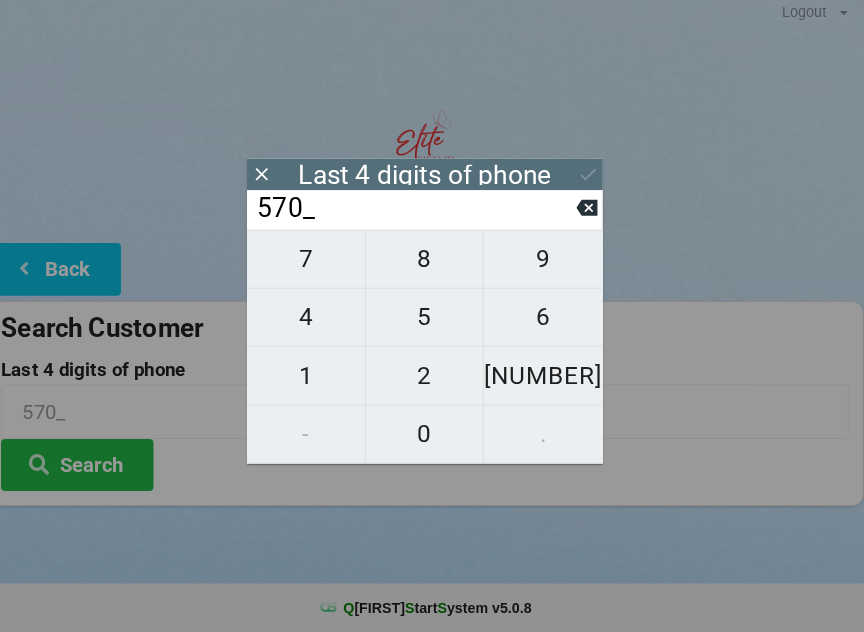 click on "0" at bounding box center [432, 437] 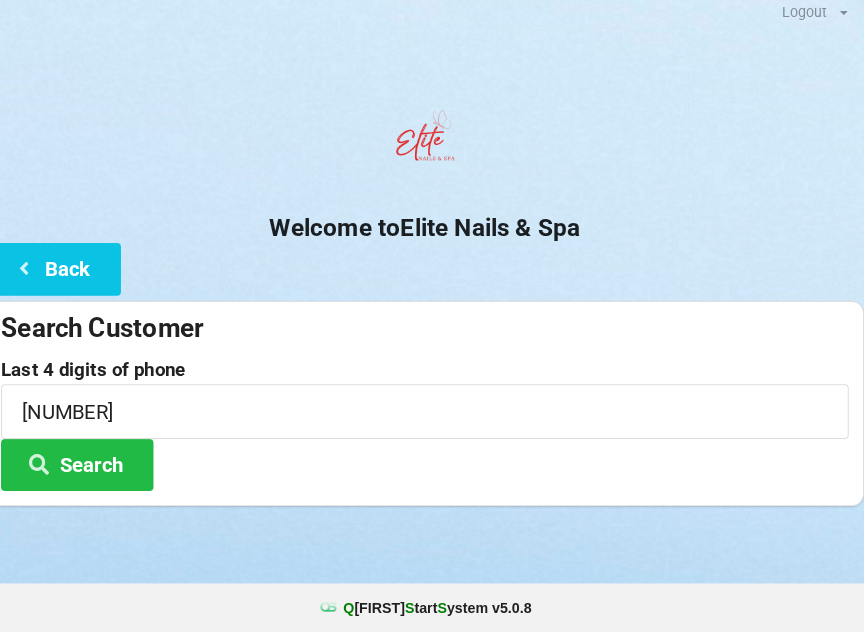 click on "Search" at bounding box center (90, 467) 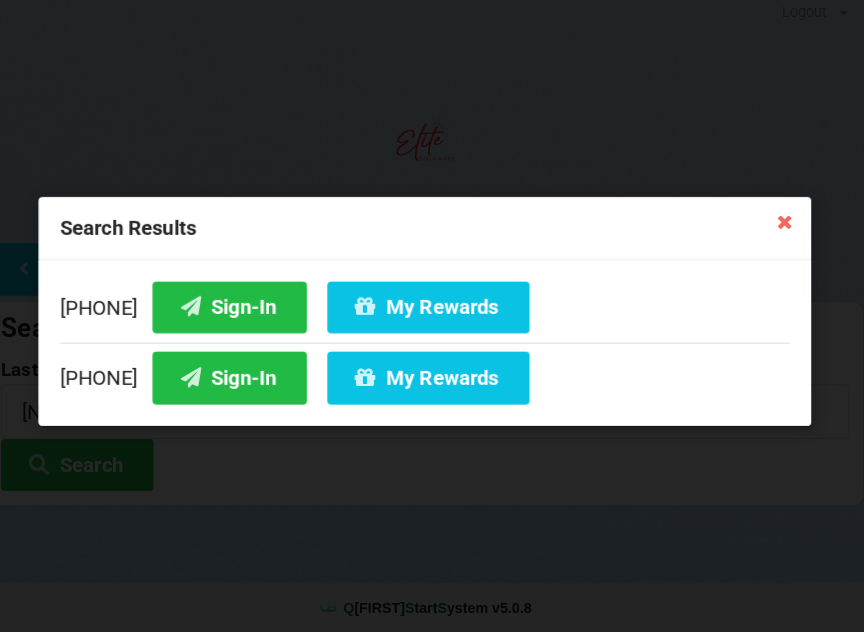 click at bounding box center [786, 227] 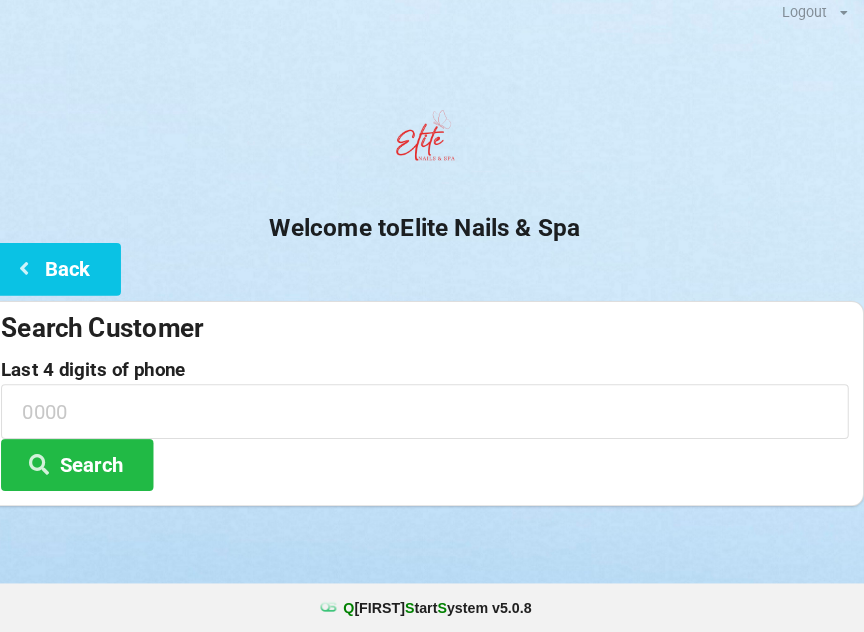 click on "Back" at bounding box center (66, 274) 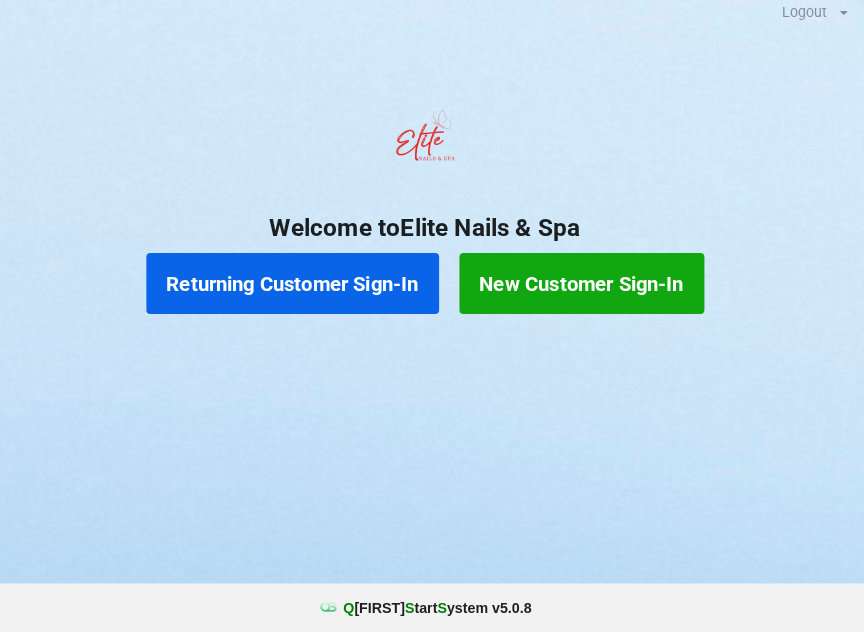 click on "Returning Customer Sign-In" at bounding box center [302, 289] 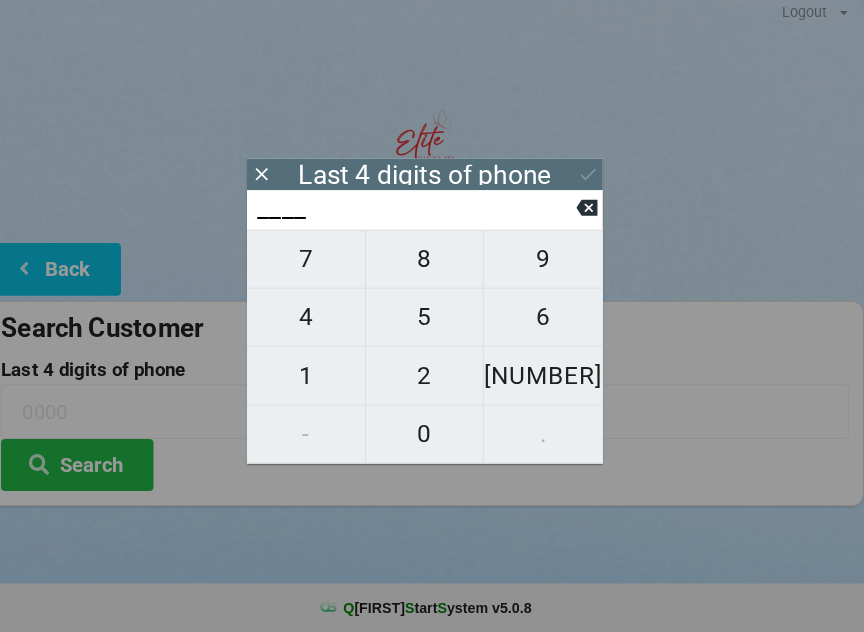 click on "5" at bounding box center [432, 322] 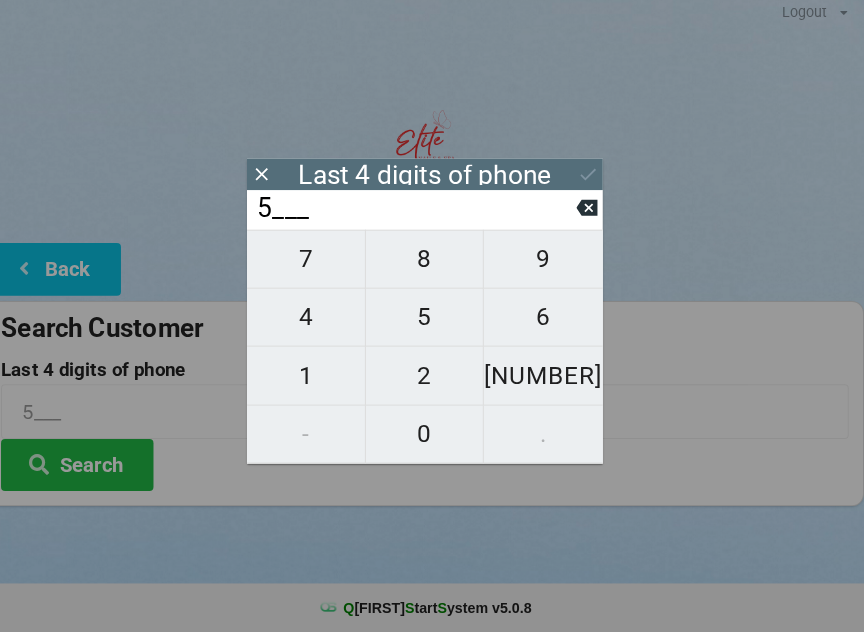 click on "7" at bounding box center (315, 265) 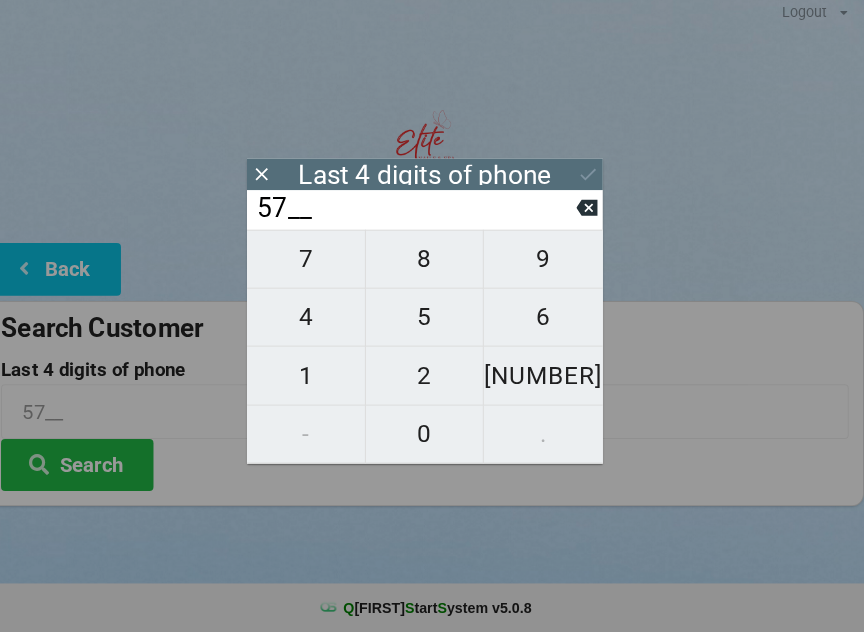 click on "0" at bounding box center [432, 437] 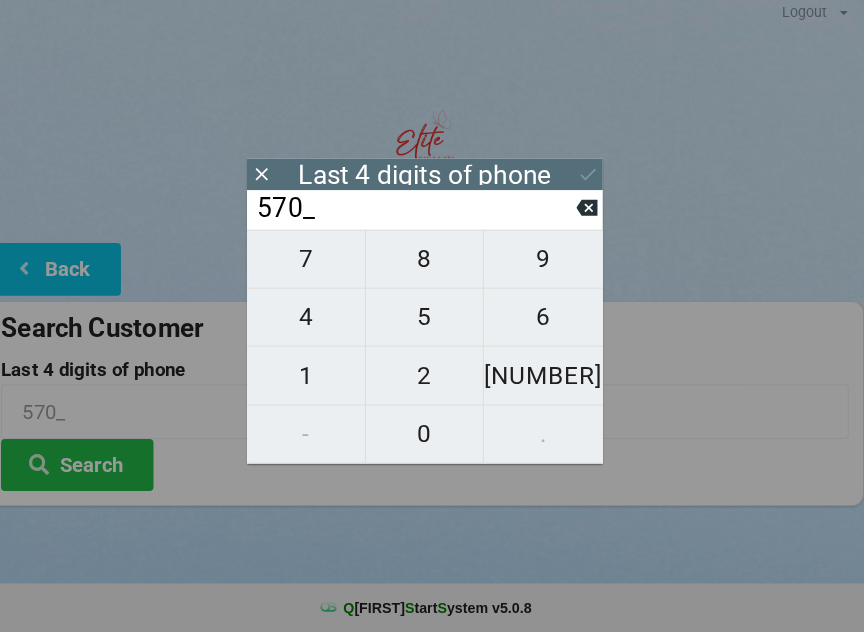 click on "0" at bounding box center [432, 437] 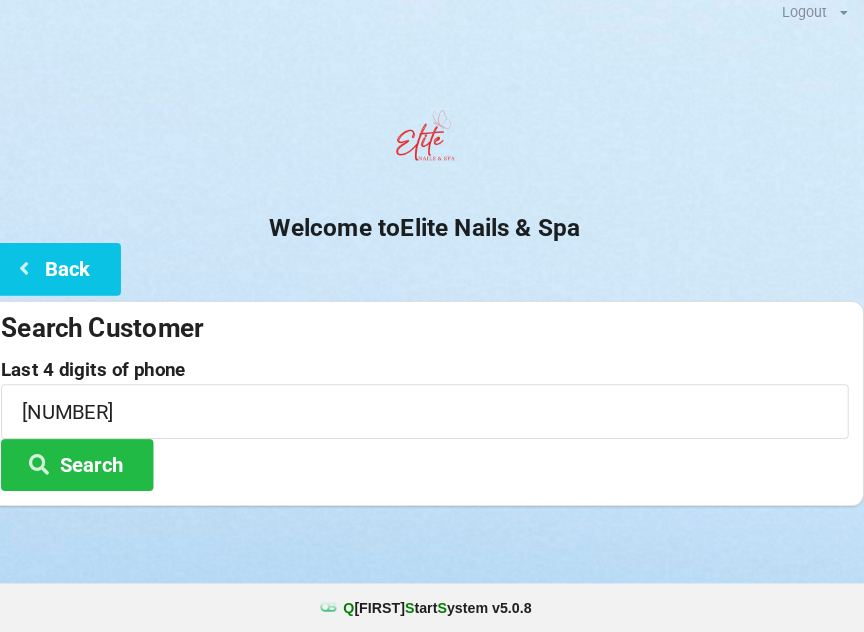 click on "Search" at bounding box center [90, 467] 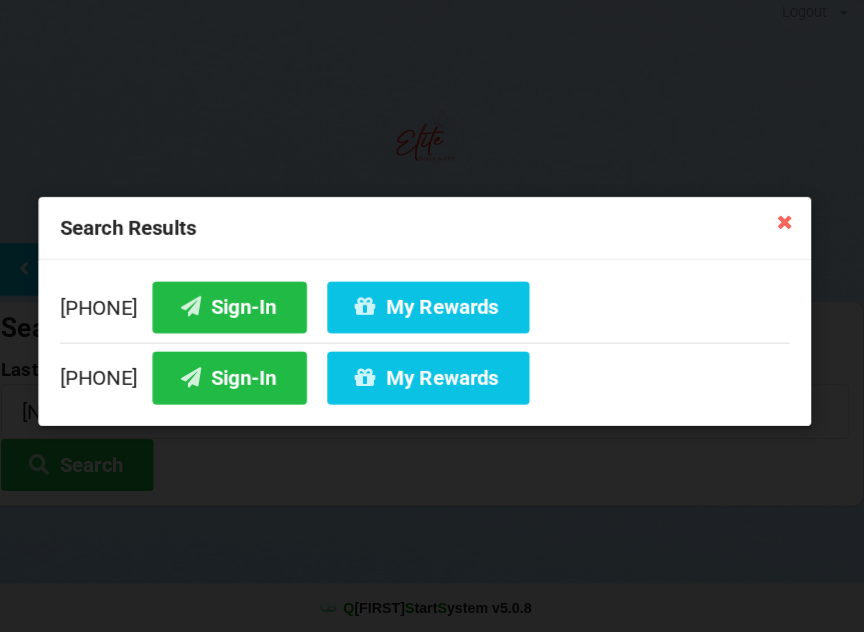 click at bounding box center (786, 227) 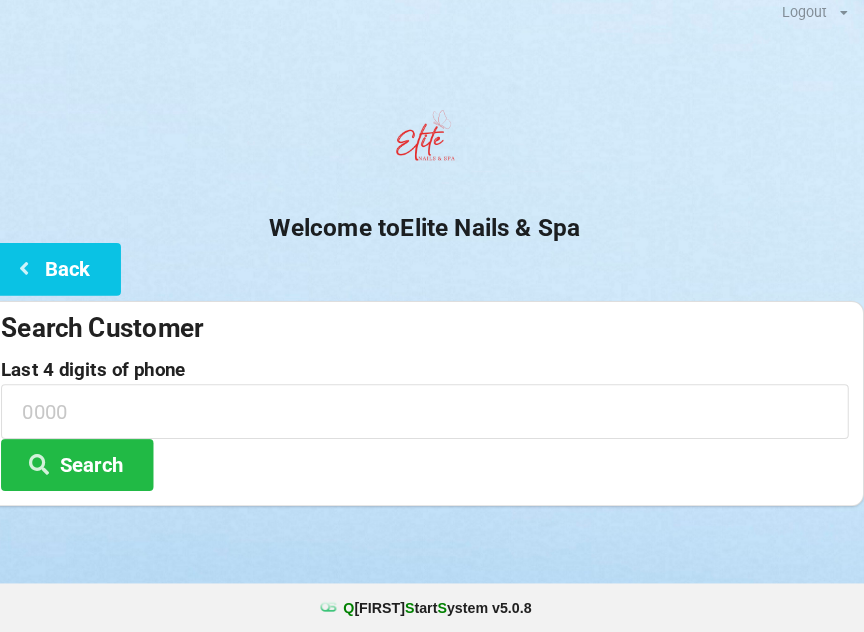 click on "Back" at bounding box center (66, 274) 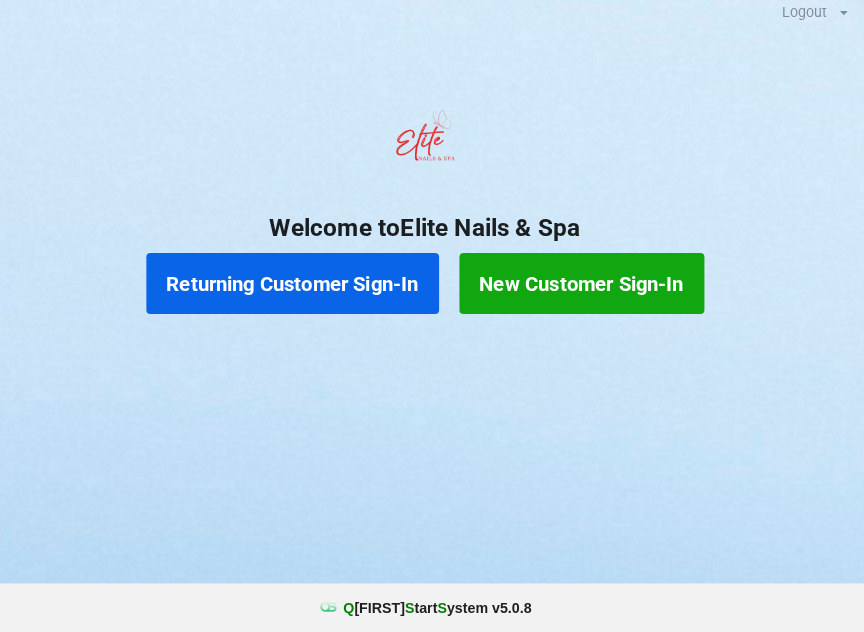 click on "Returning Customer Sign-In" at bounding box center (302, 289) 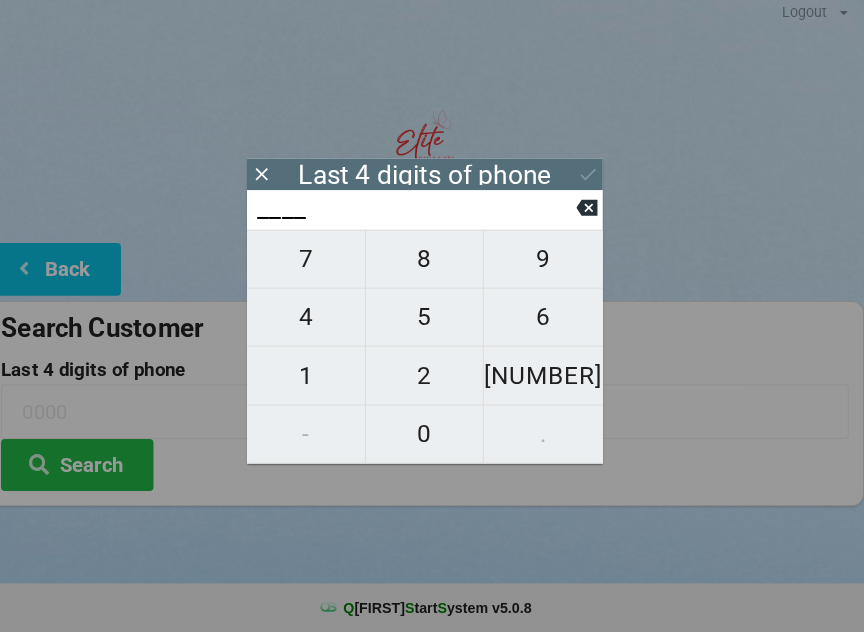 click on "9" at bounding box center (548, 265) 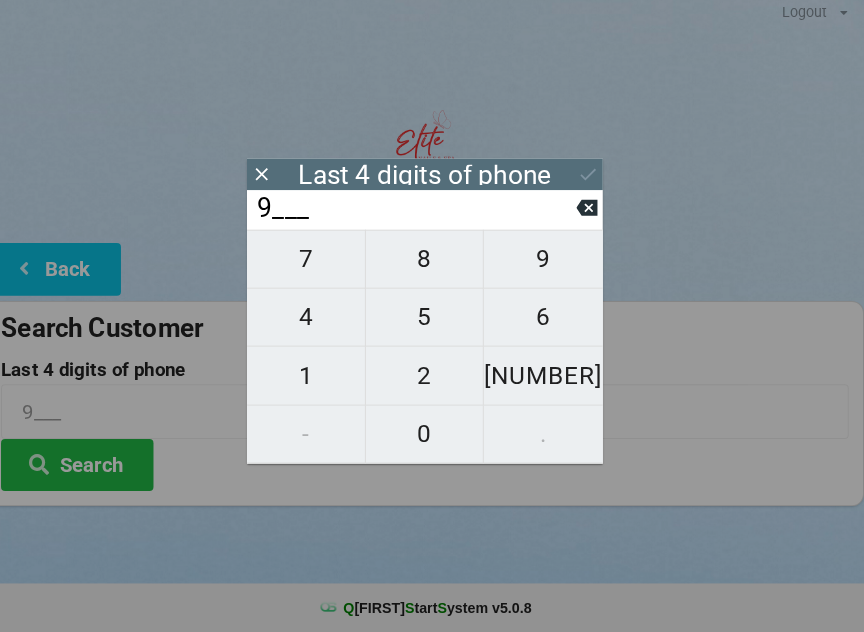 click on "5" at bounding box center [432, 322] 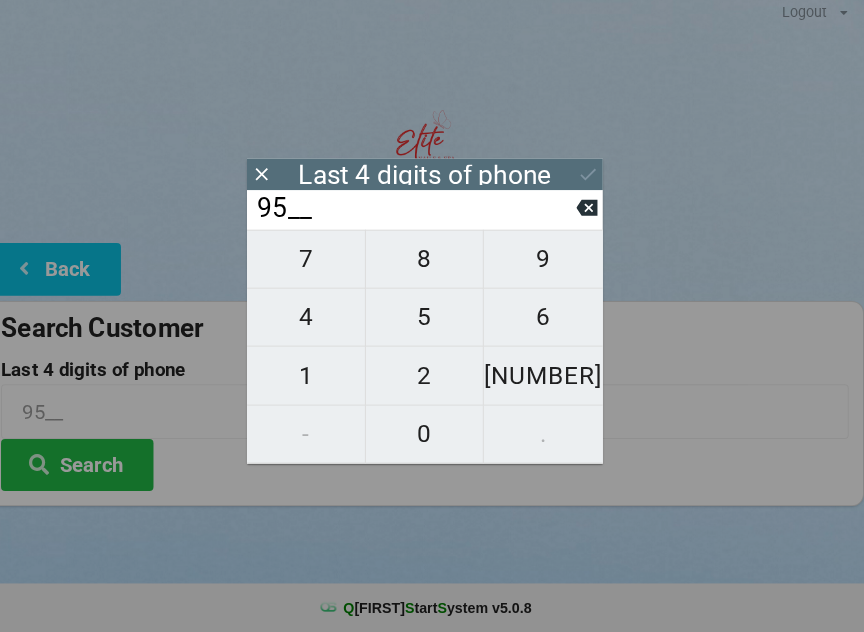 click on "4" at bounding box center [315, 322] 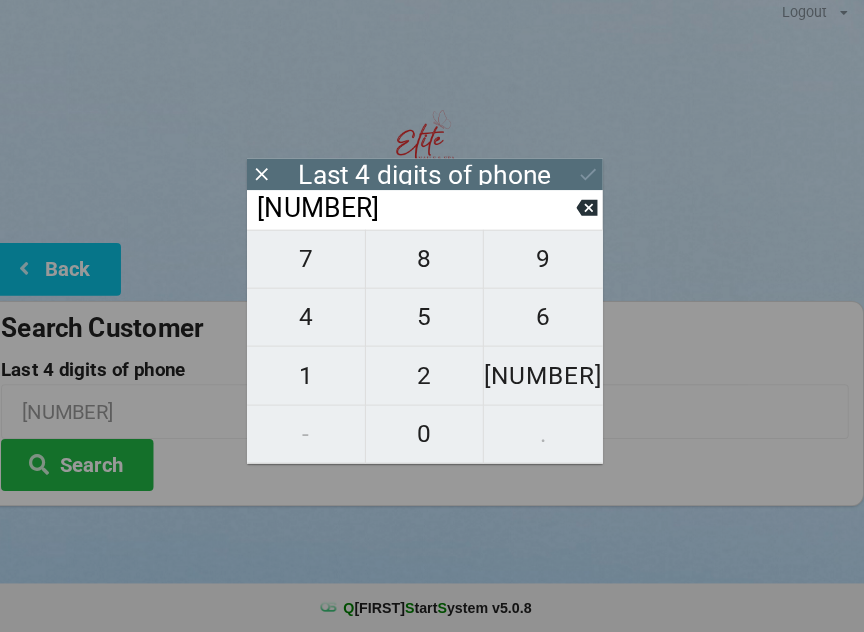 click on "2" at bounding box center (432, 380) 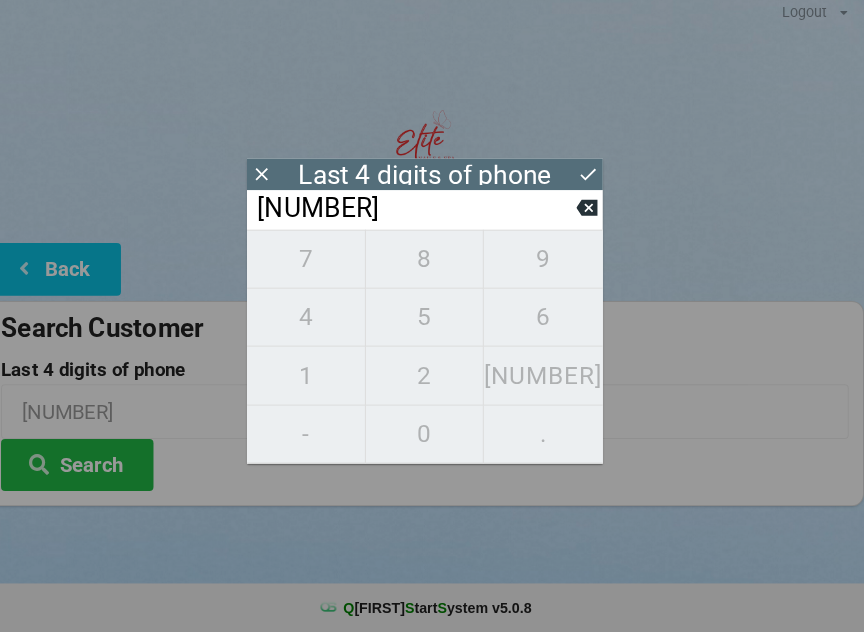 click on "[NUMBER]" at bounding box center [432, 351] 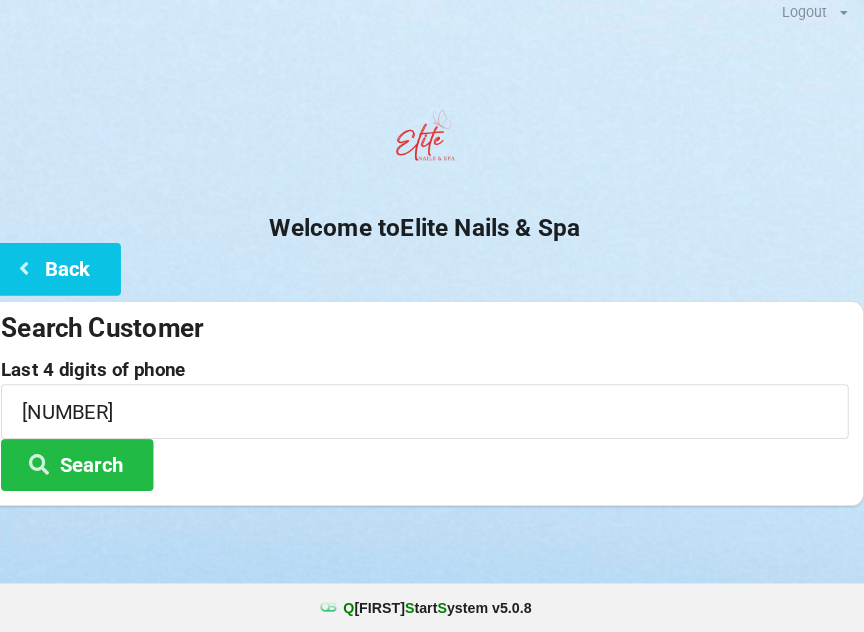 click on "Search" at bounding box center (90, 467) 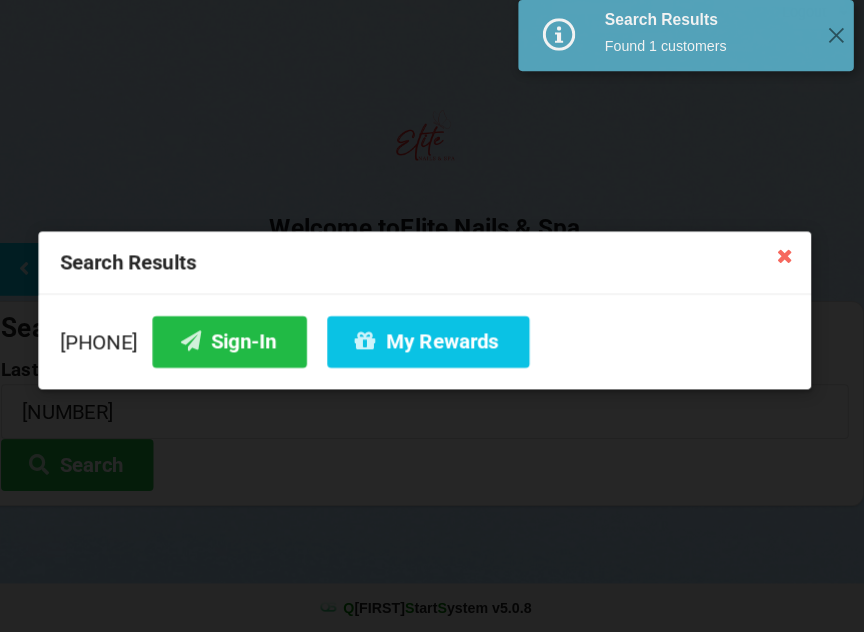 click at bounding box center [786, 261] 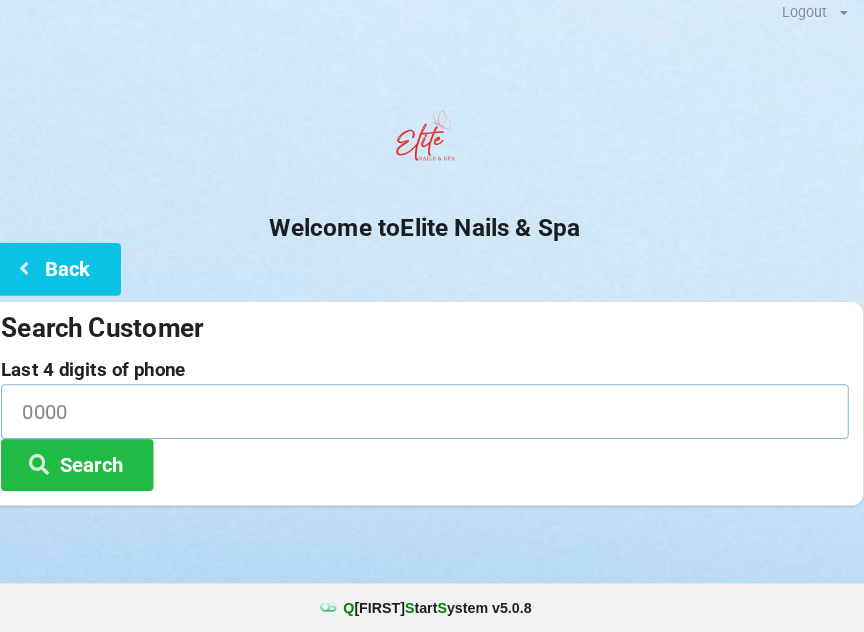 click at bounding box center (432, 414) 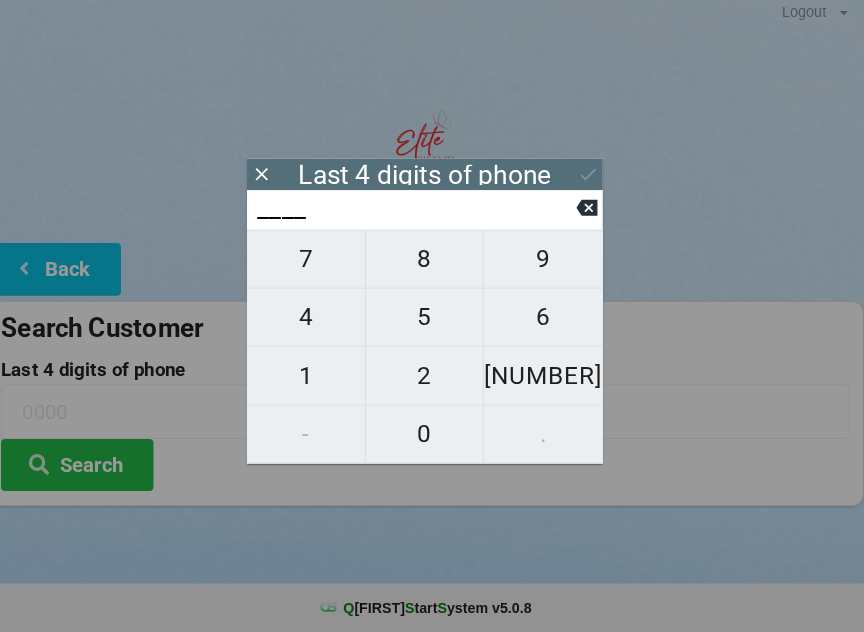 click on "5" at bounding box center [432, 322] 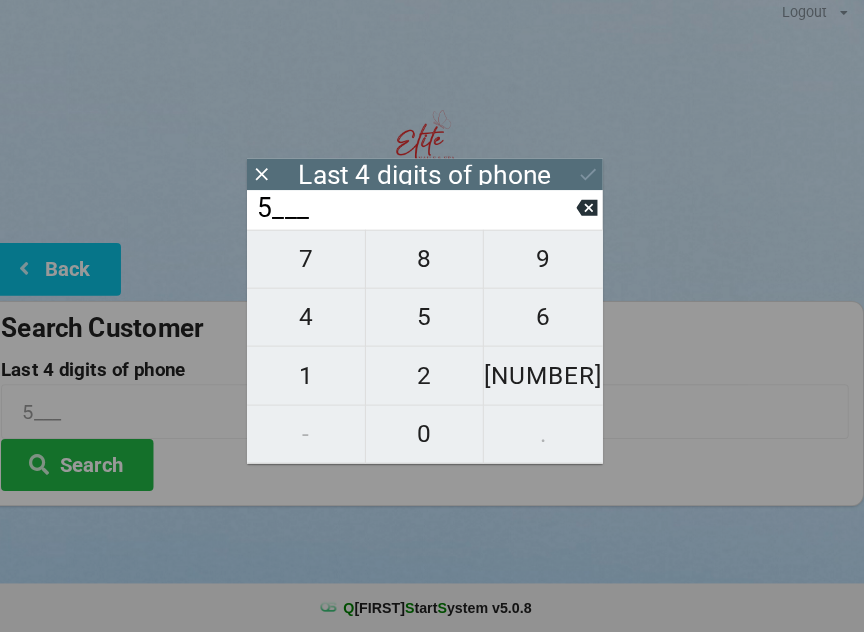 click on "7" at bounding box center (315, 265) 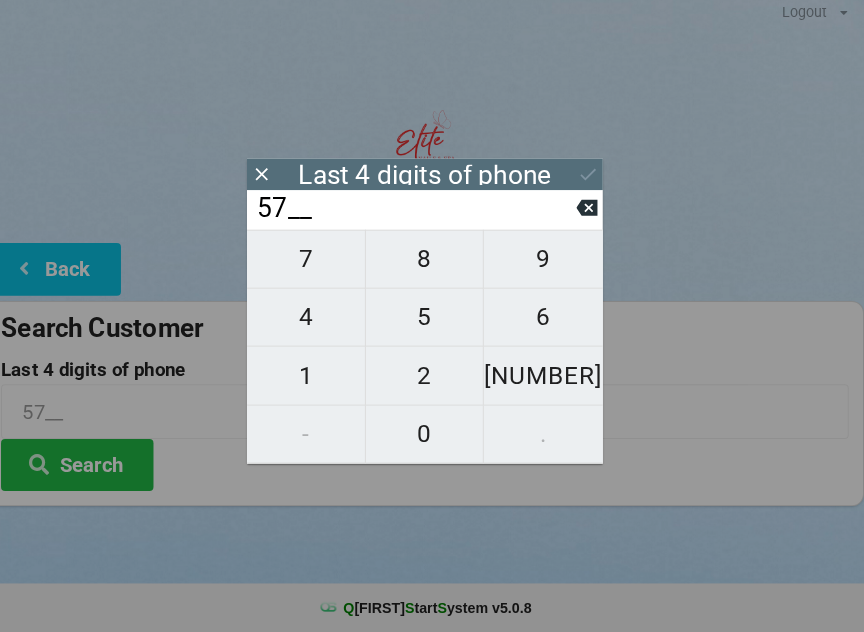 click on "0" at bounding box center [432, 437] 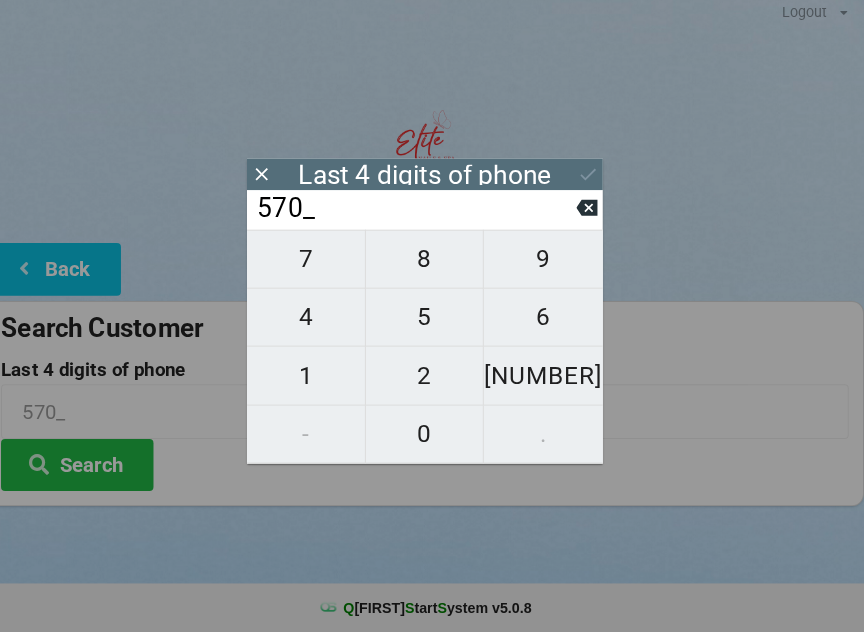 click on "0" at bounding box center (432, 437) 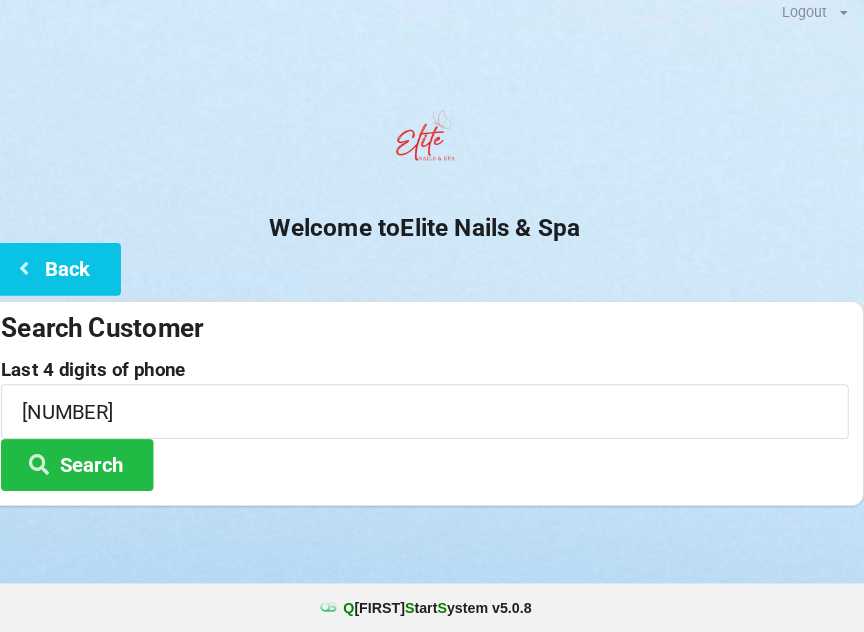 click at bounding box center [432, 151] 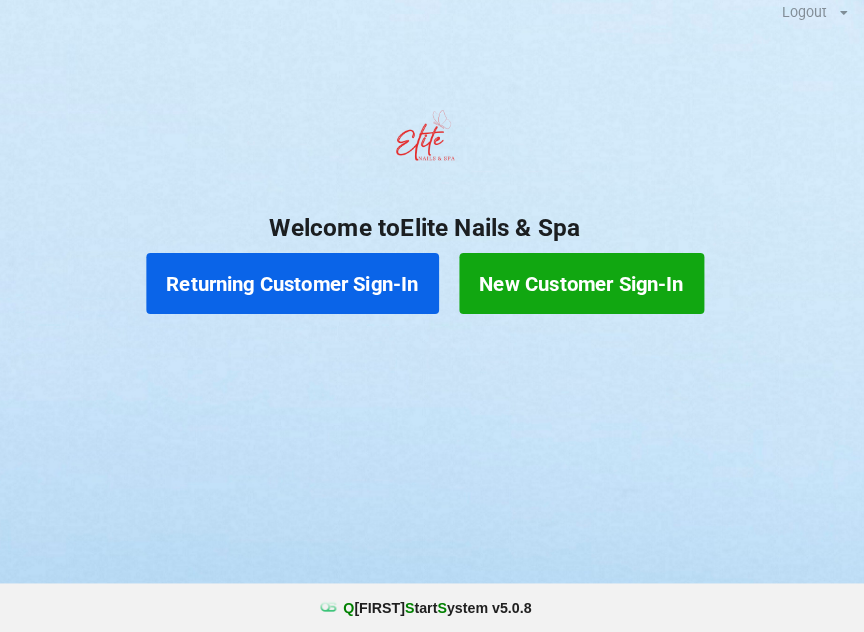 click on "New Customer Sign-In" at bounding box center [586, 289] 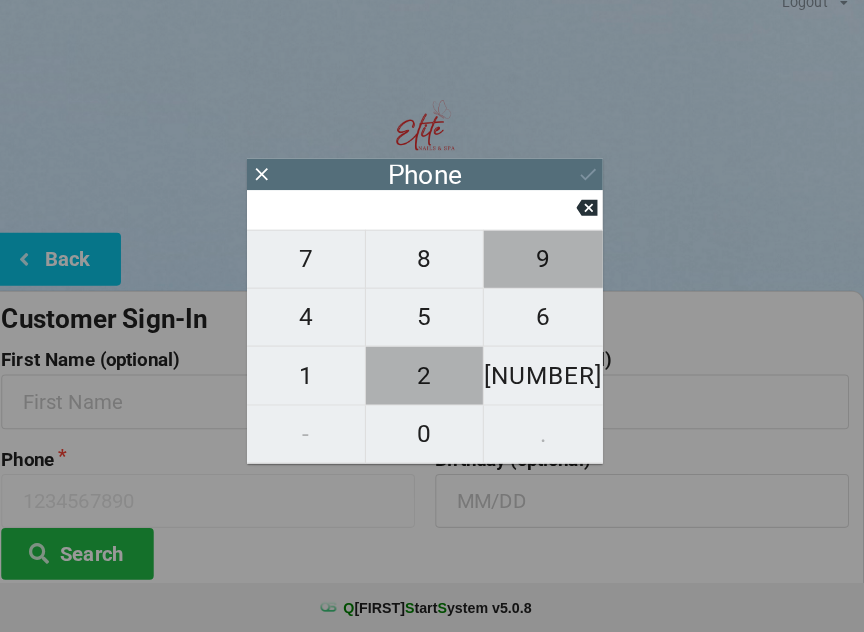 click on "9" at bounding box center (548, 265) 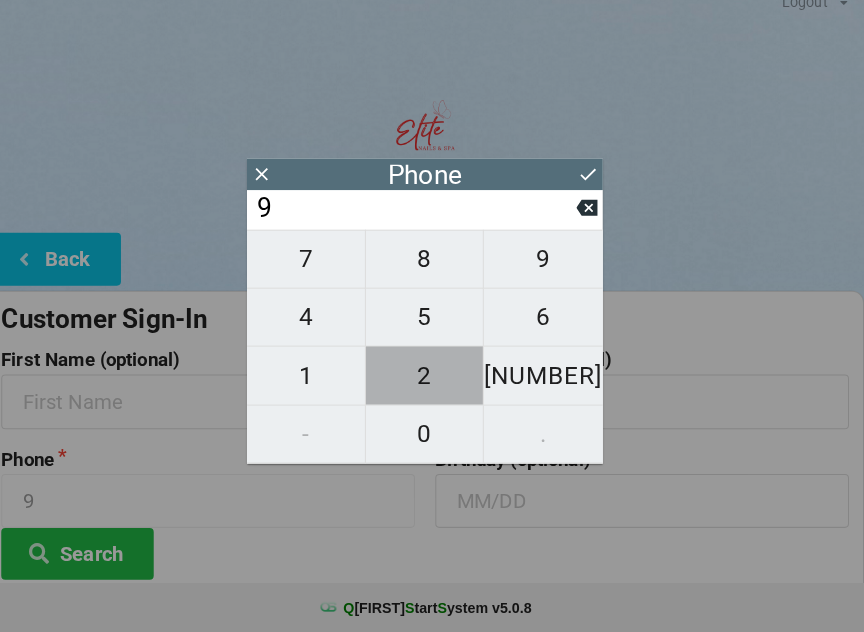 type on "9" 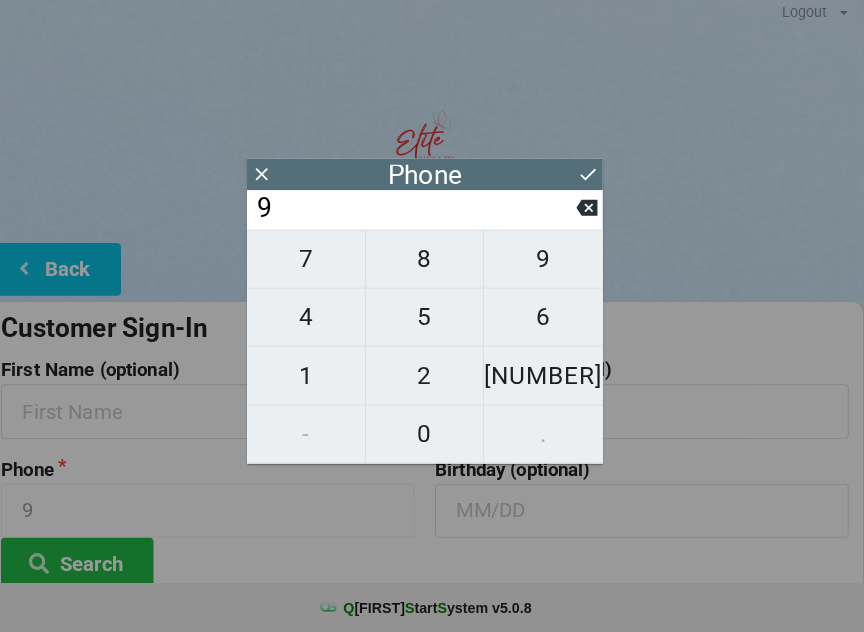 scroll, scrollTop: 0, scrollLeft: 0, axis: both 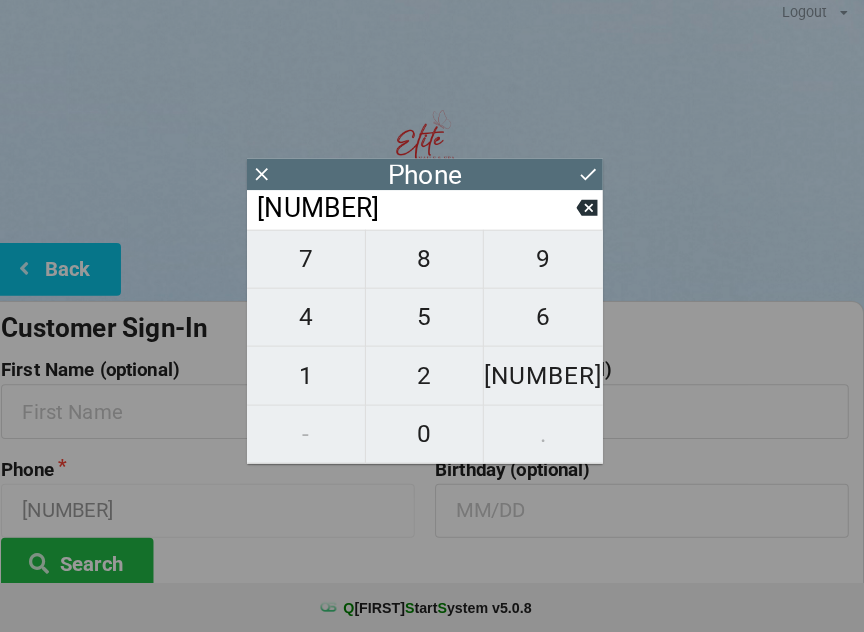 click on "9" at bounding box center (548, 265) 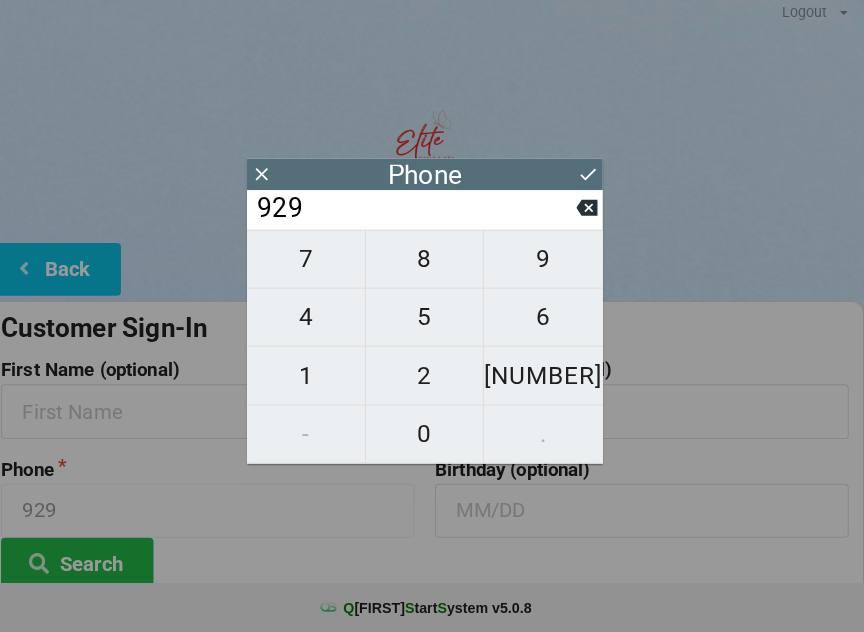 click on "9" at bounding box center [548, 265] 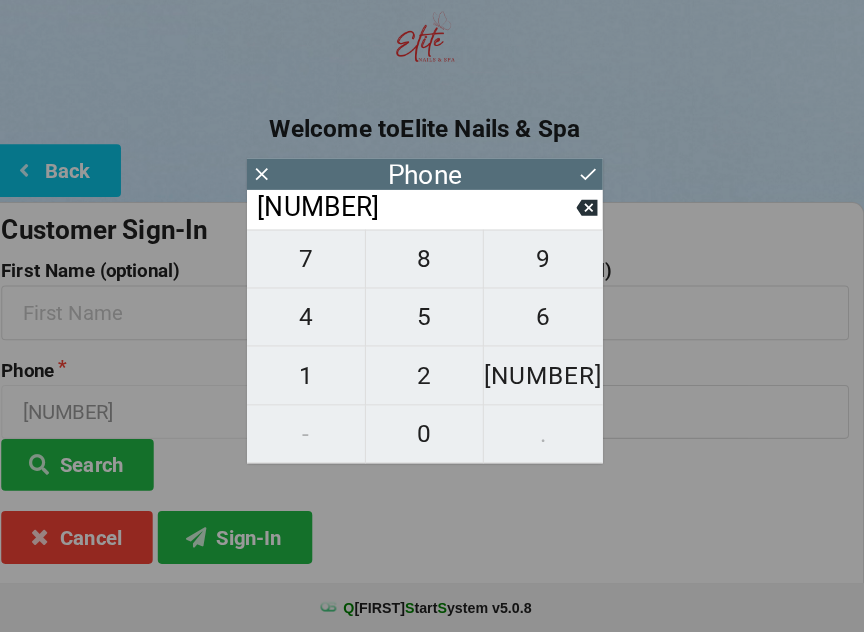 scroll, scrollTop: 108, scrollLeft: 0, axis: vertical 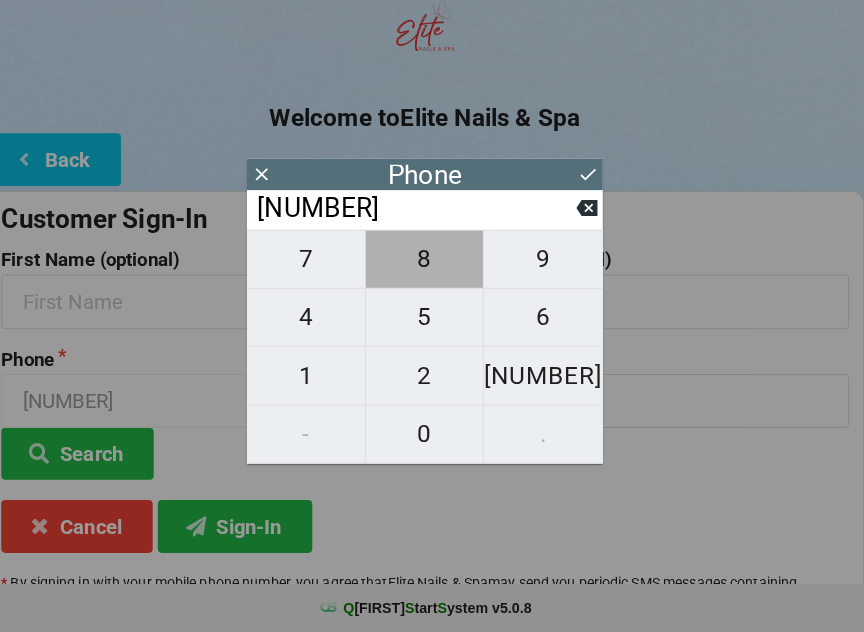 click on "8" at bounding box center [432, 265] 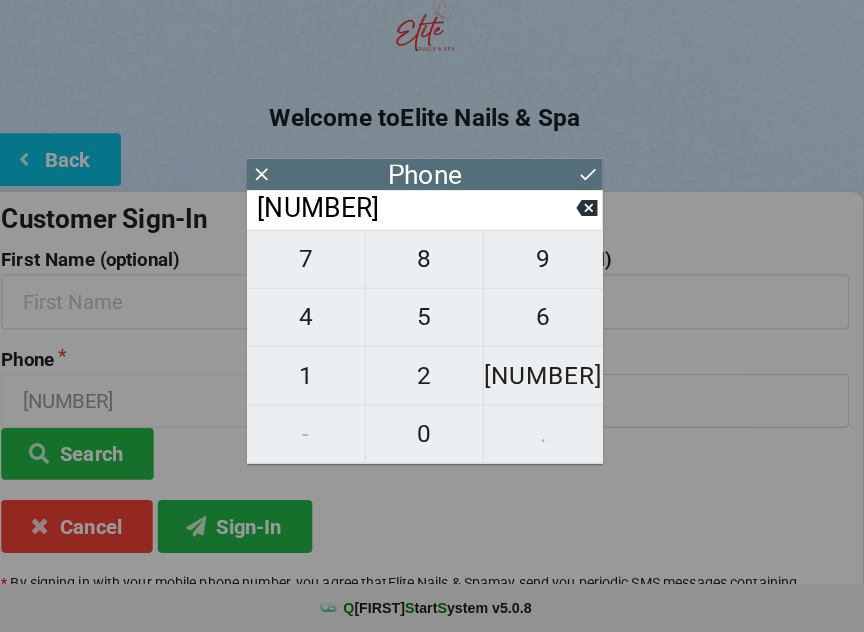 click on "8" at bounding box center (432, 265) 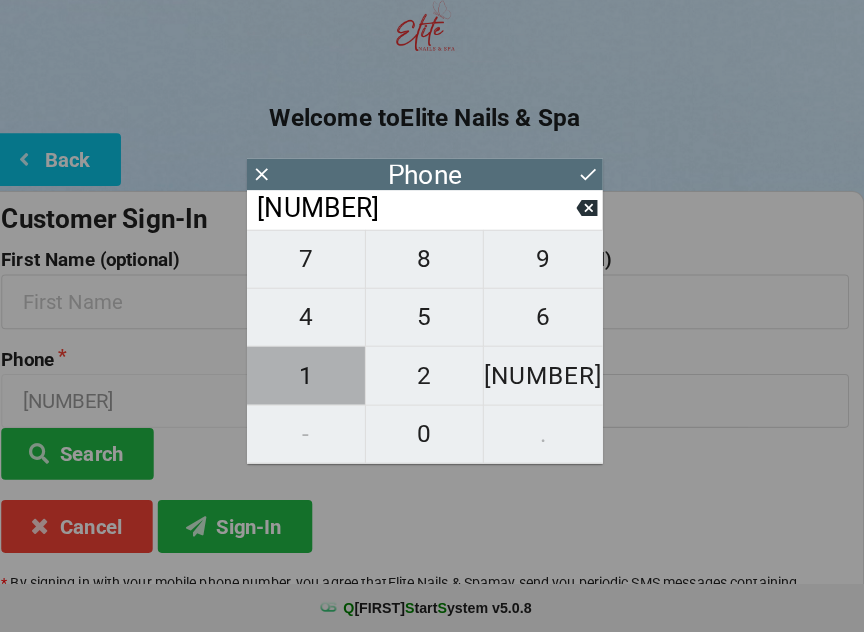 click on "1" at bounding box center [315, 380] 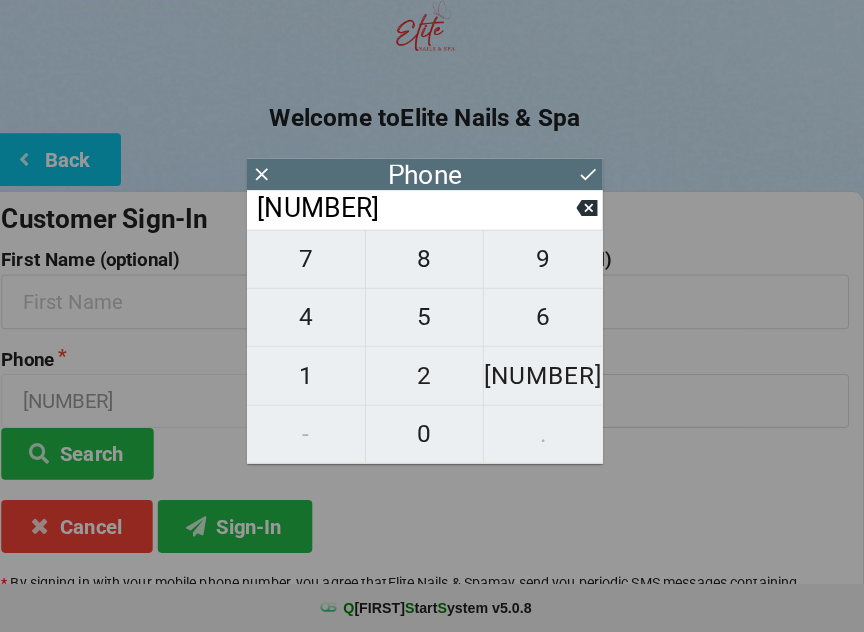 click on "8" at bounding box center (432, 265) 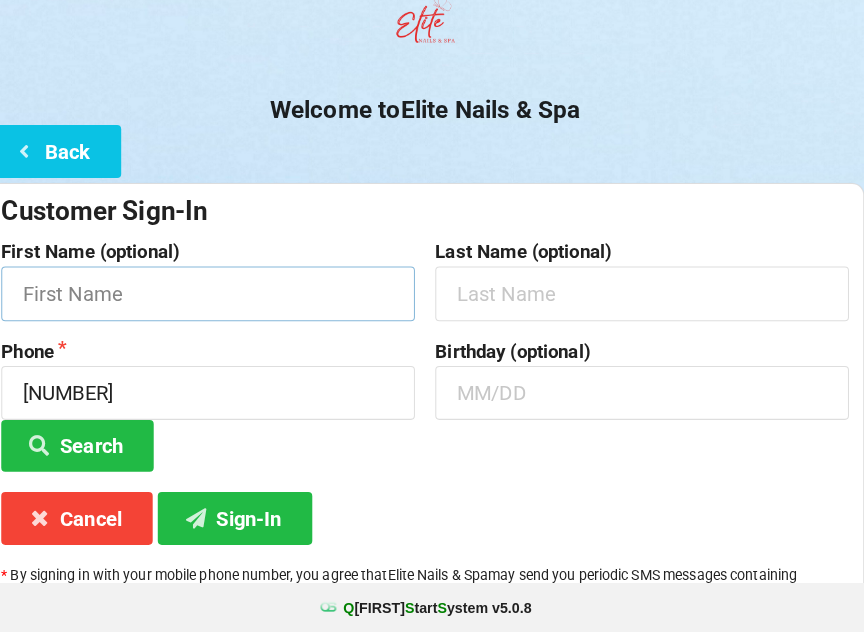 click at bounding box center (218, 298) 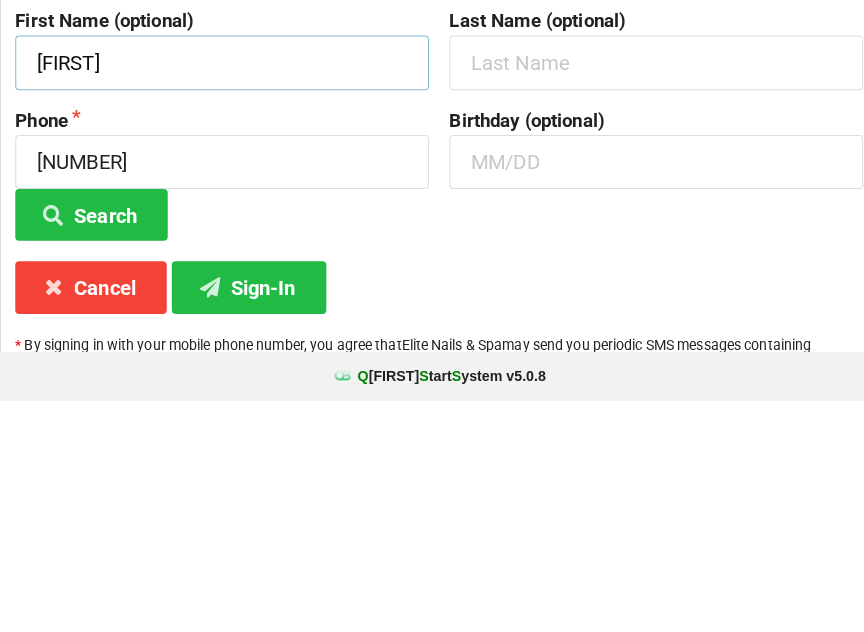 type on "[FIRST]" 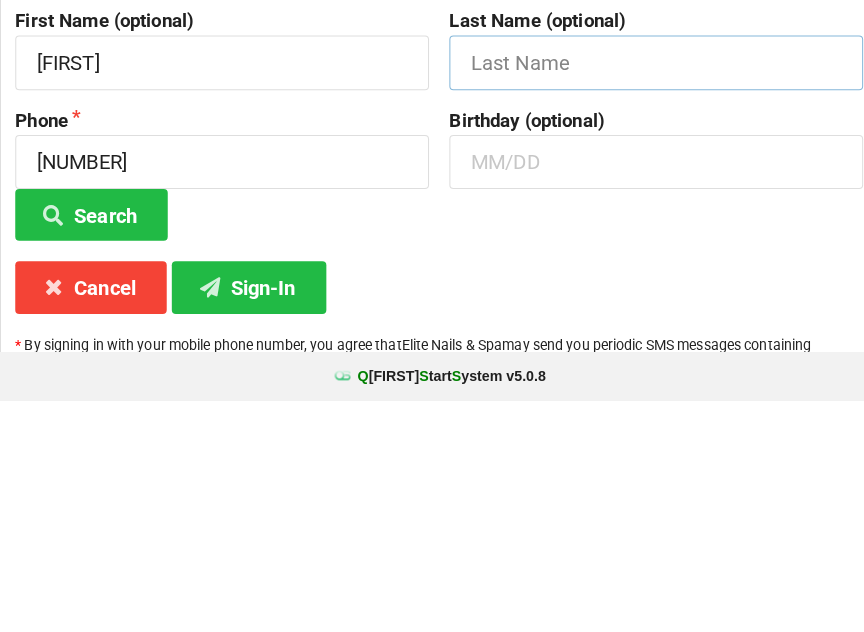click at bounding box center (645, 299) 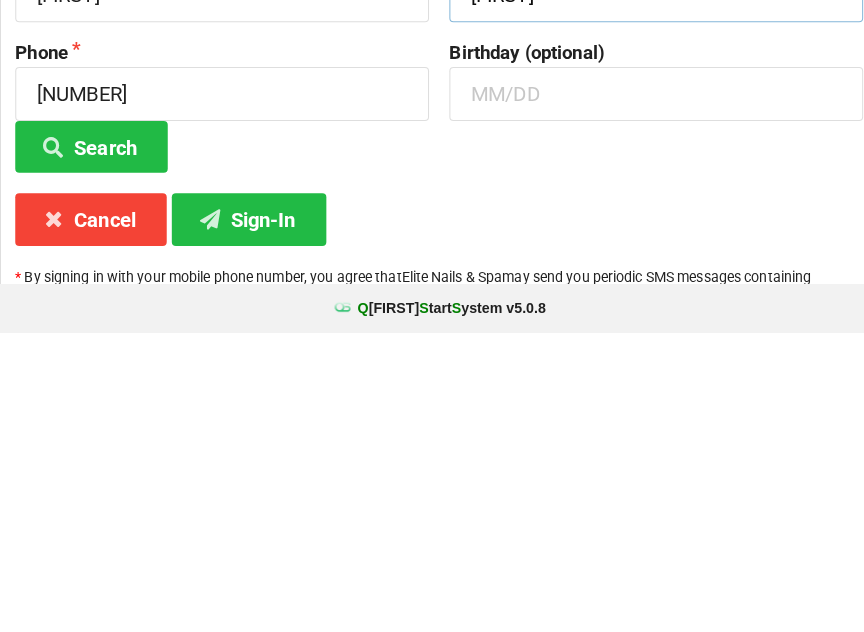 type on "[FIRST]" 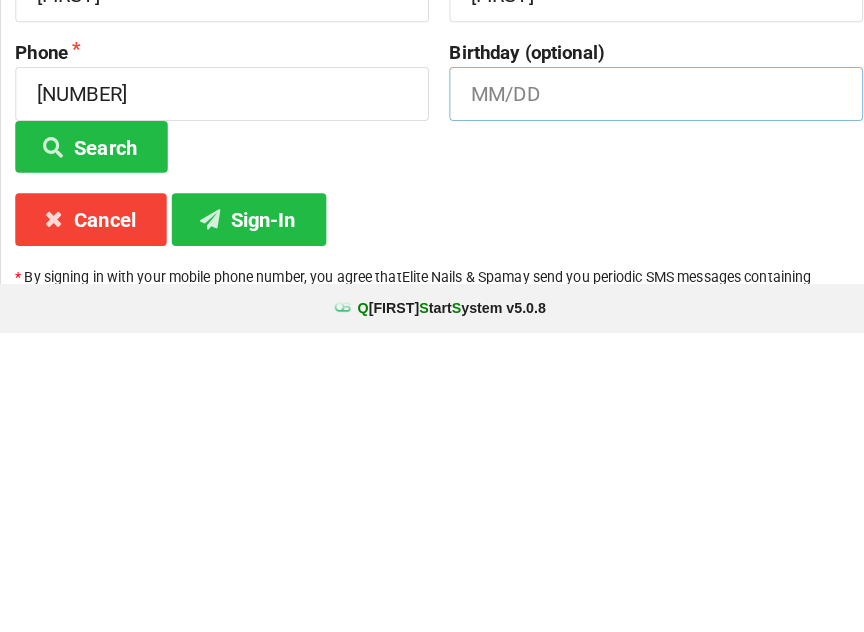 click at bounding box center [645, 397] 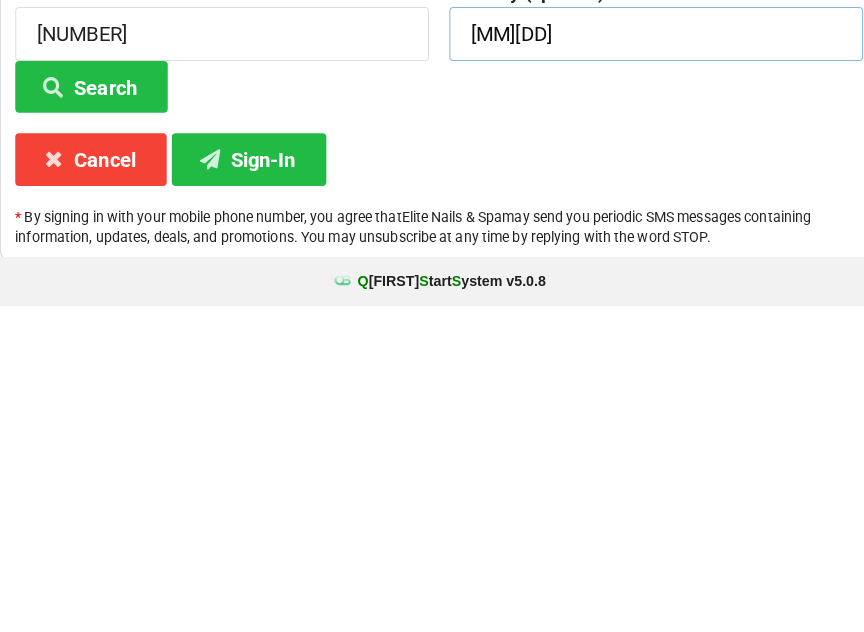 scroll, scrollTop: 149, scrollLeft: 0, axis: vertical 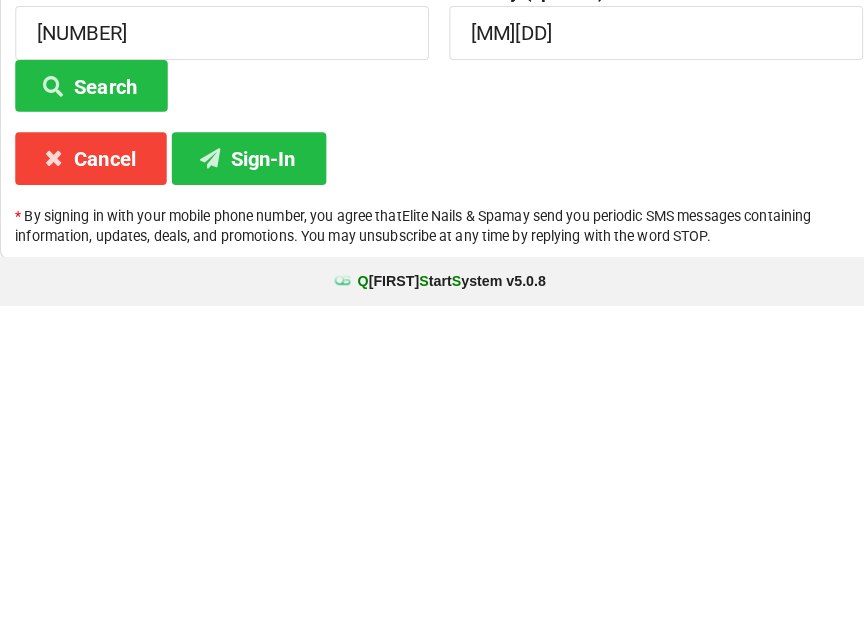 click on "Sign-In" at bounding box center (245, 486) 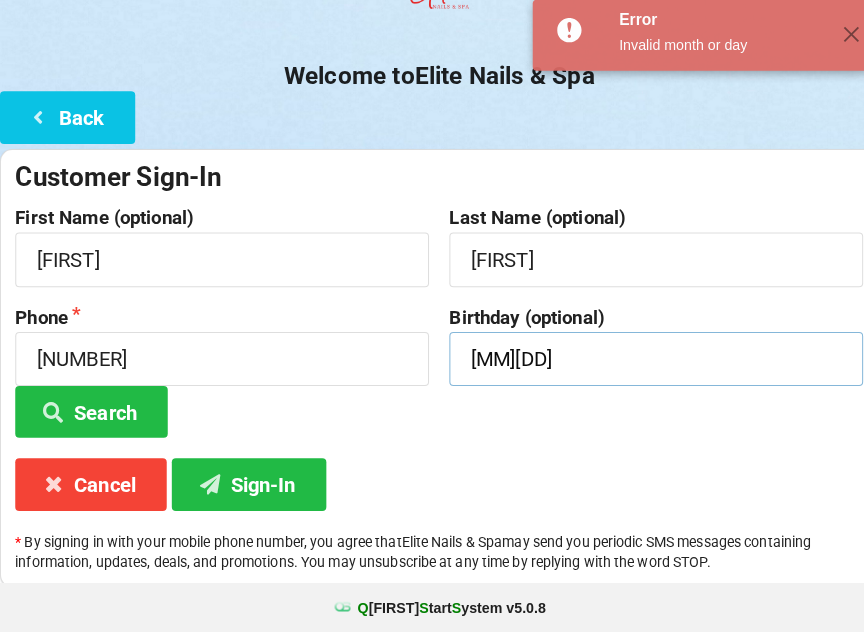 click on "[MM][DD]" at bounding box center [645, 363] 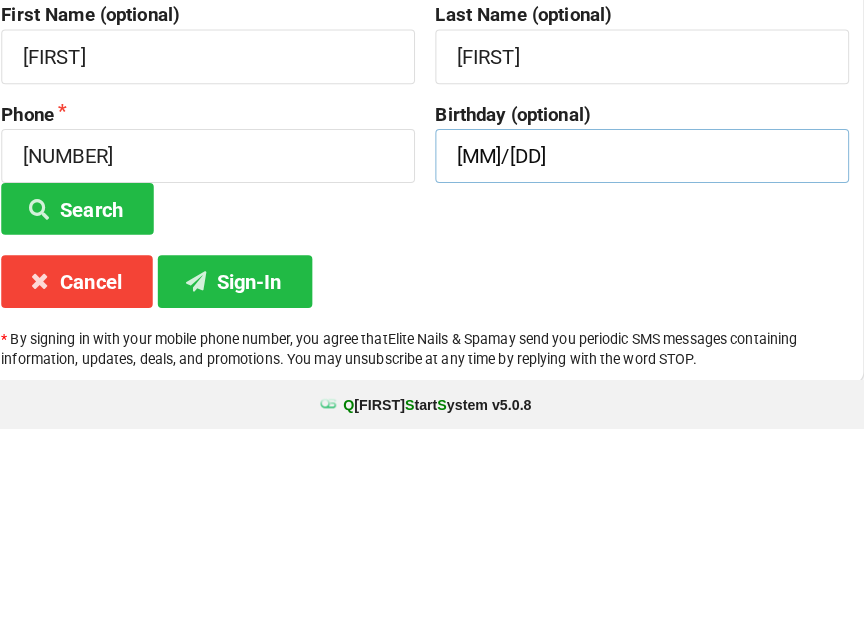 type on "[MM]/[DD]" 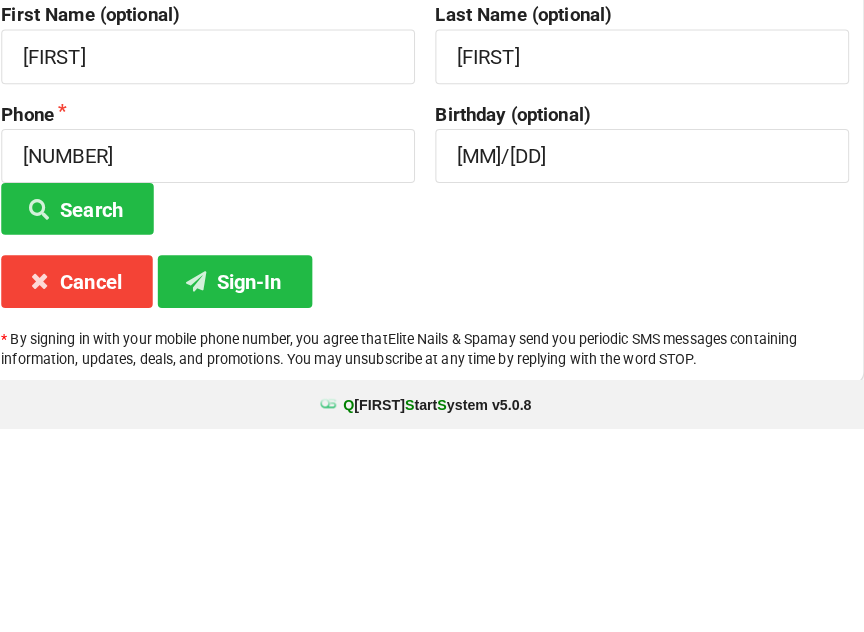 click on "Sign-In" at bounding box center [245, 486] 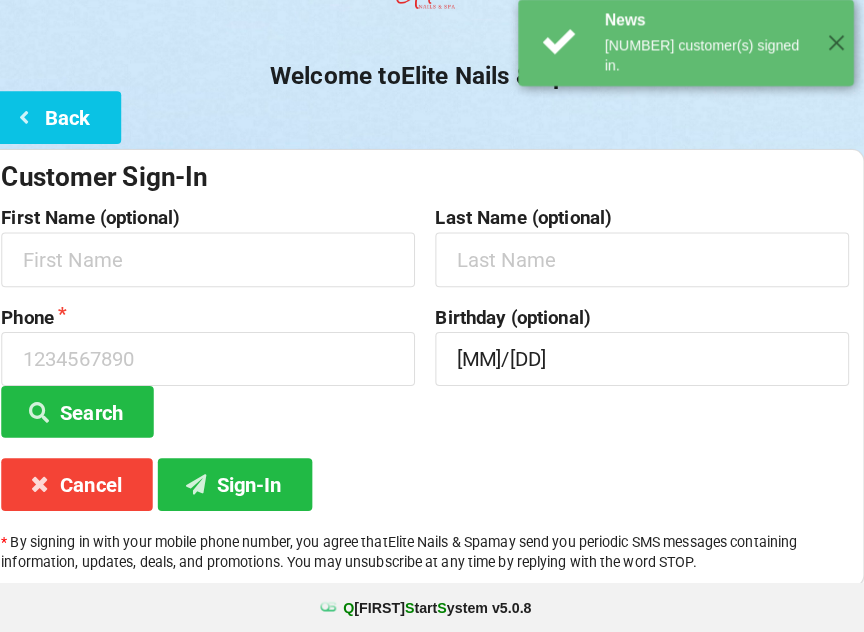 scroll, scrollTop: 0, scrollLeft: 0, axis: both 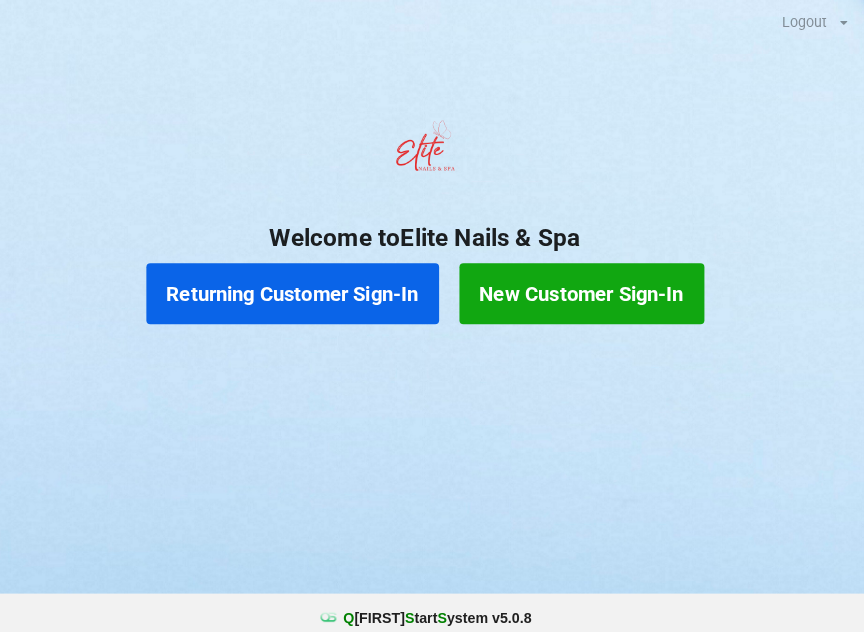 click on "Returning Customer Sign-In" at bounding box center [302, 289] 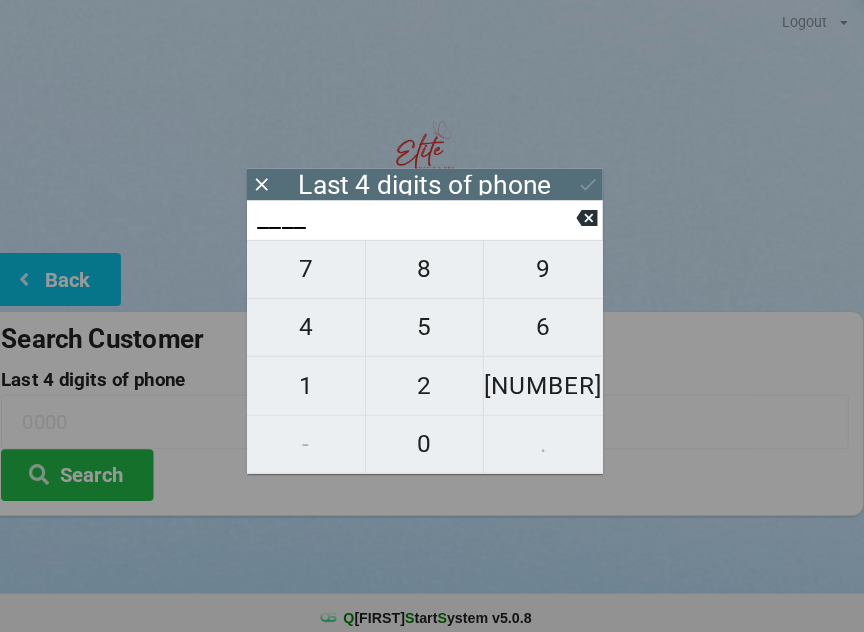 click on "7" at bounding box center [315, 265] 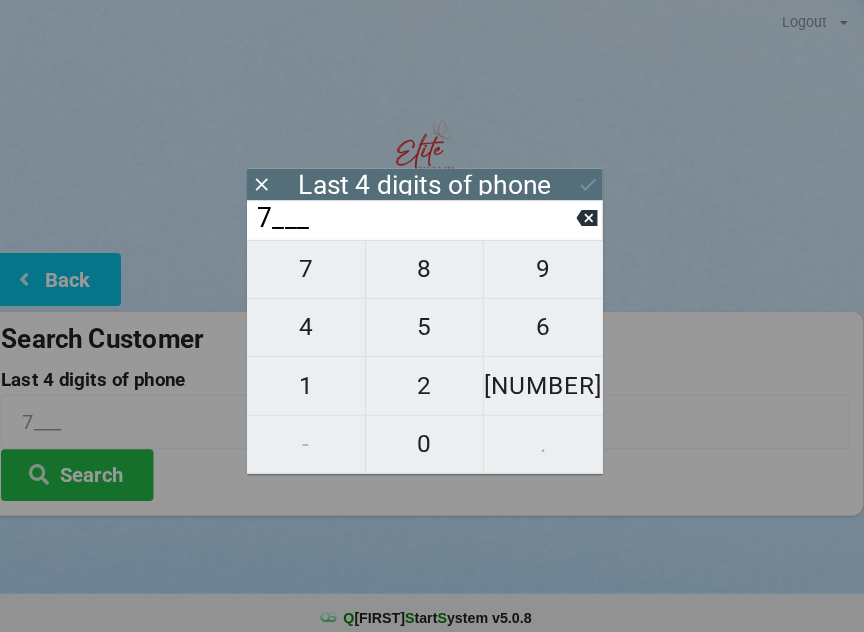 click at bounding box center [591, 214] 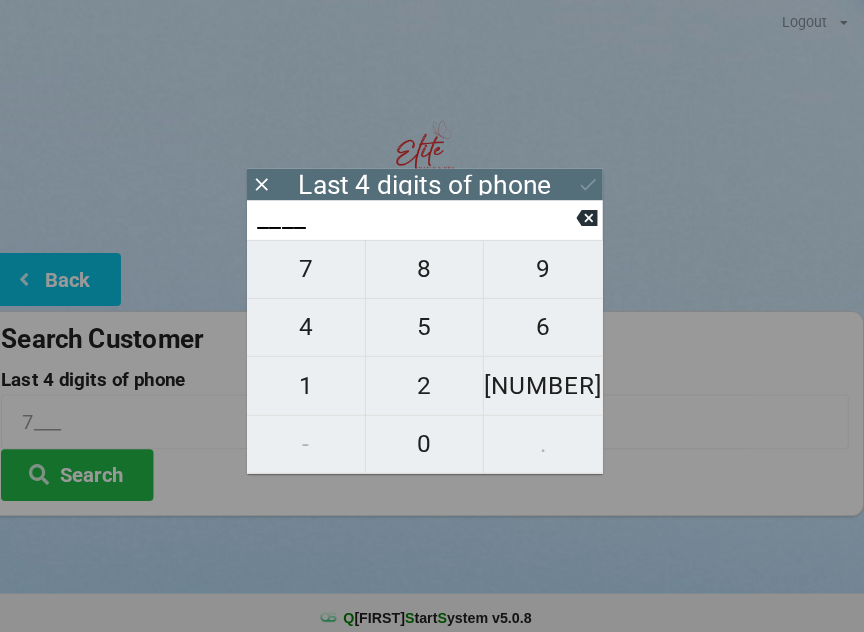 click on "4" at bounding box center [315, 322] 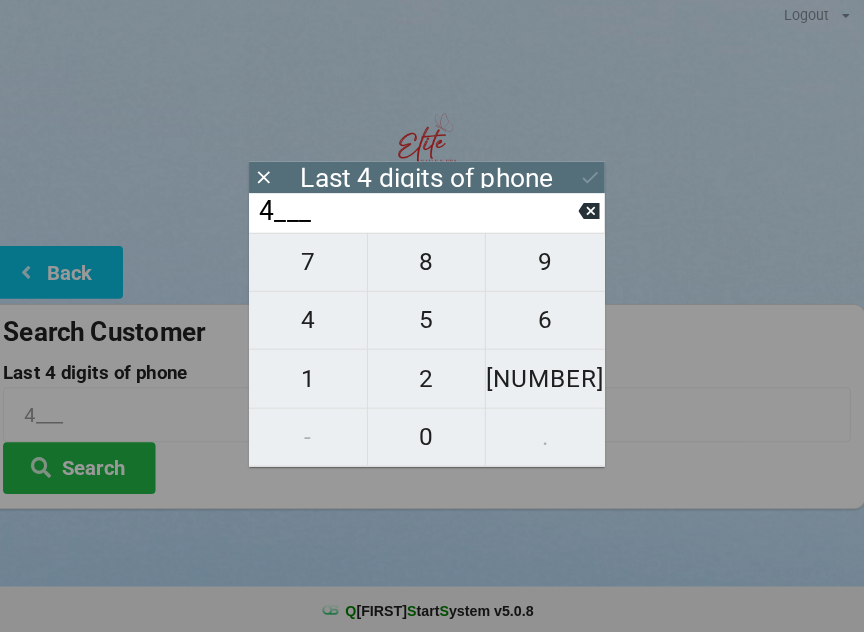 click on "0" at bounding box center (432, 437) 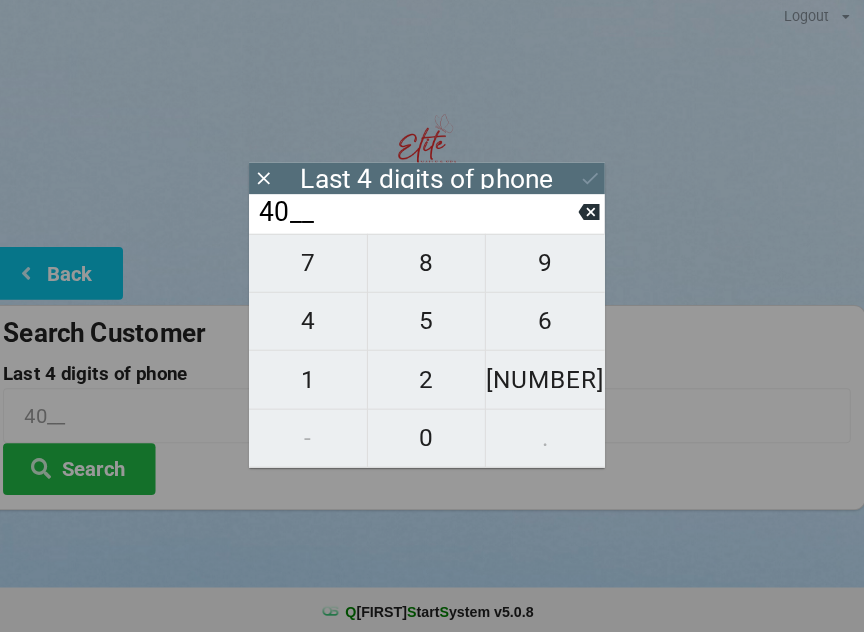 click on "8" at bounding box center (432, 265) 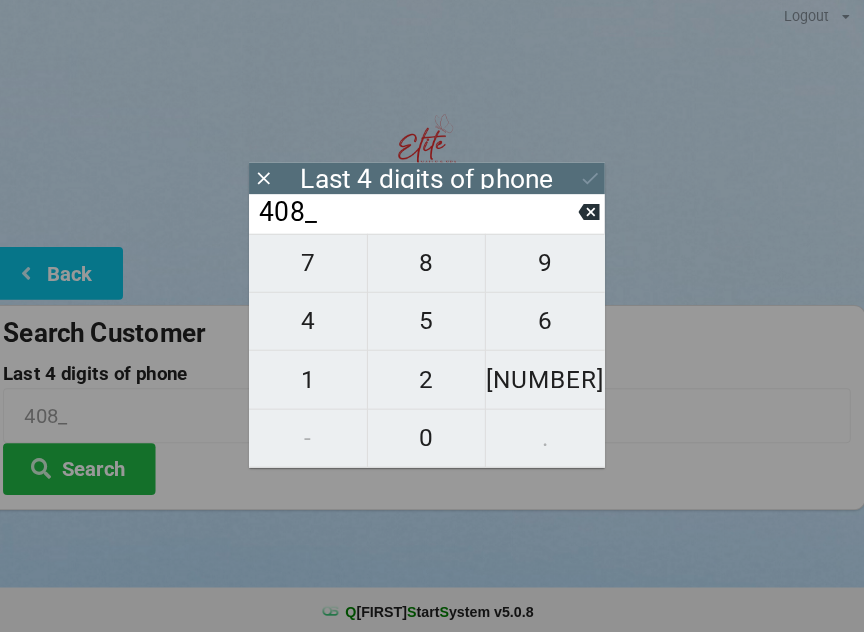 click 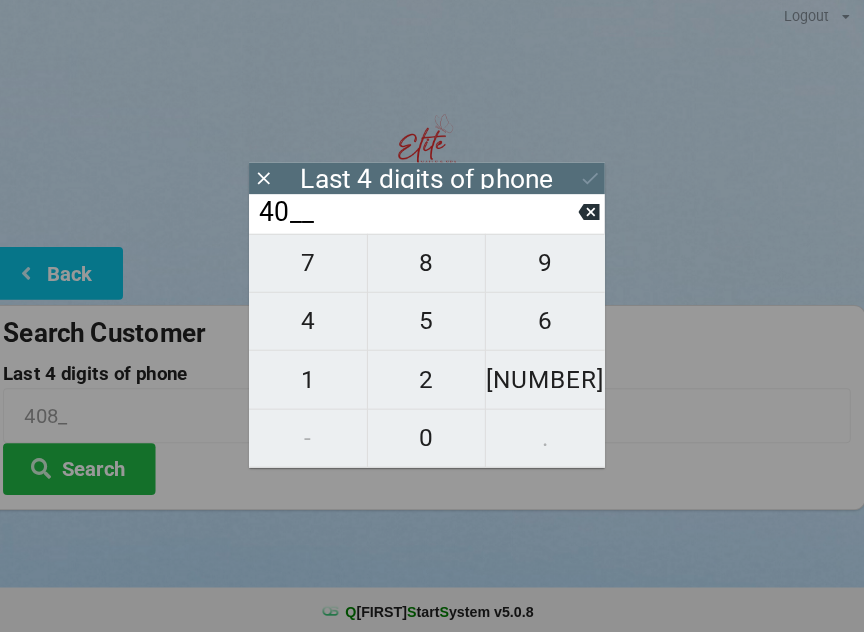 click 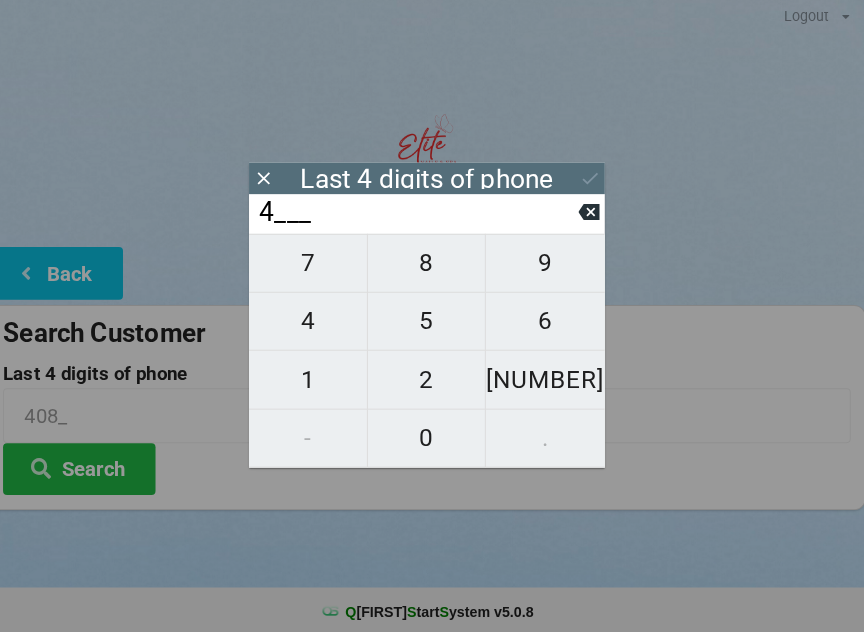 click 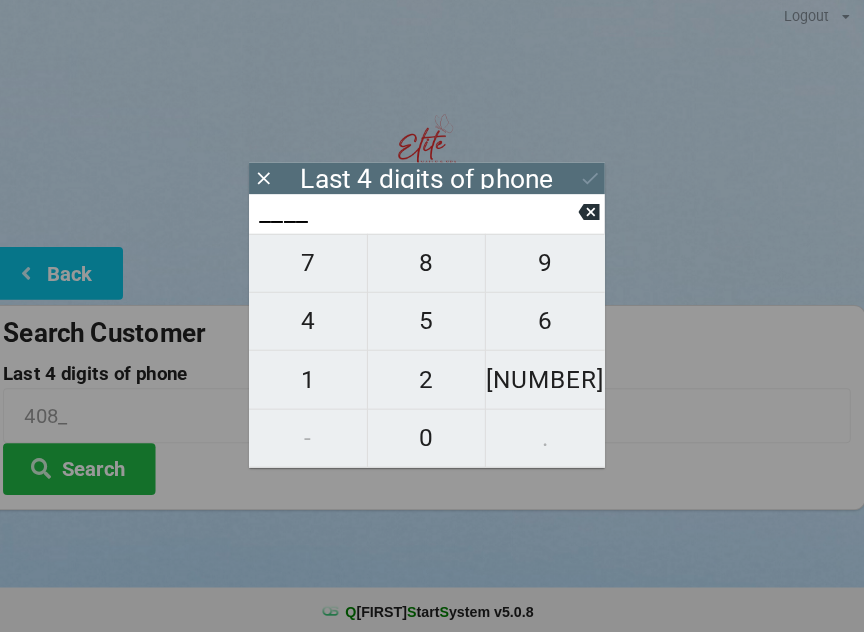 click on "5" at bounding box center [432, 322] 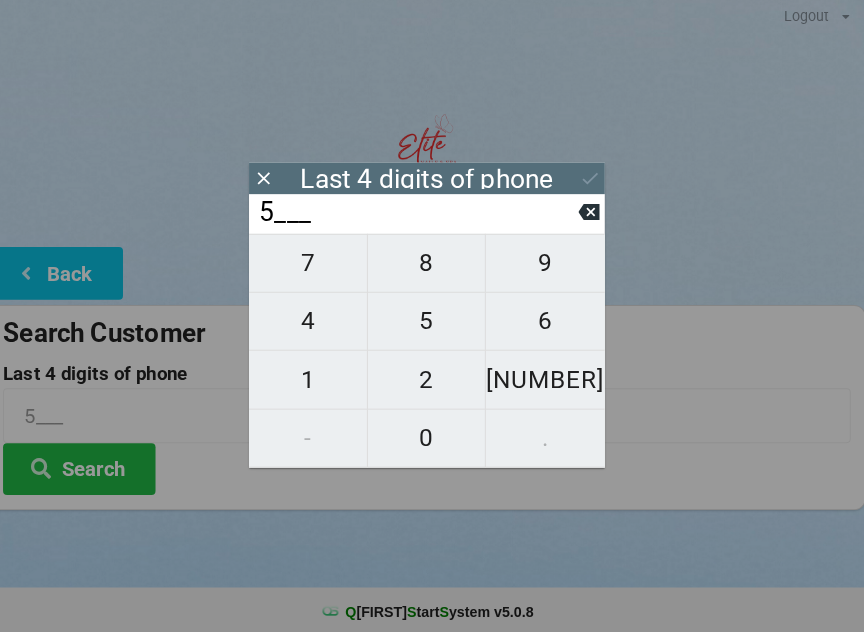 click on "9" at bounding box center [548, 265] 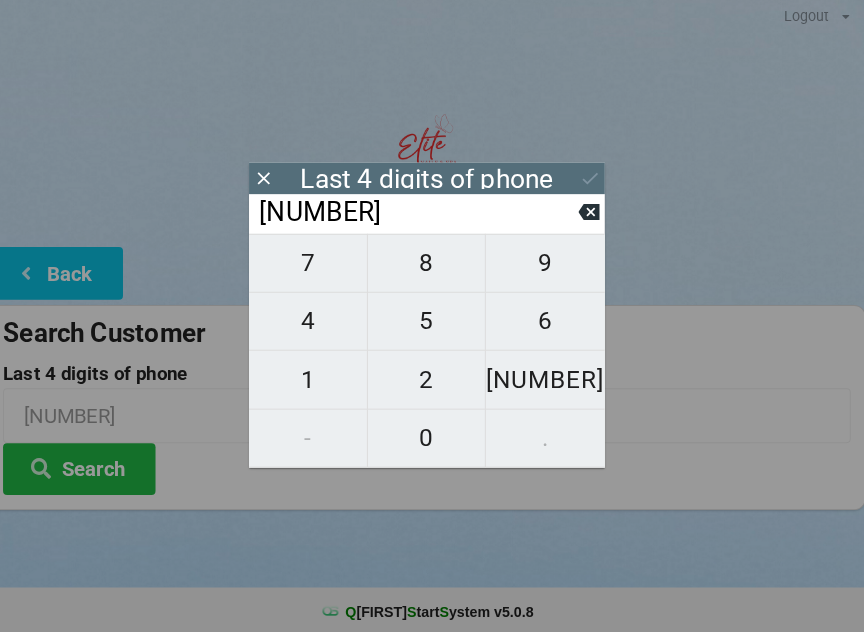 click on "6" at bounding box center [548, 322] 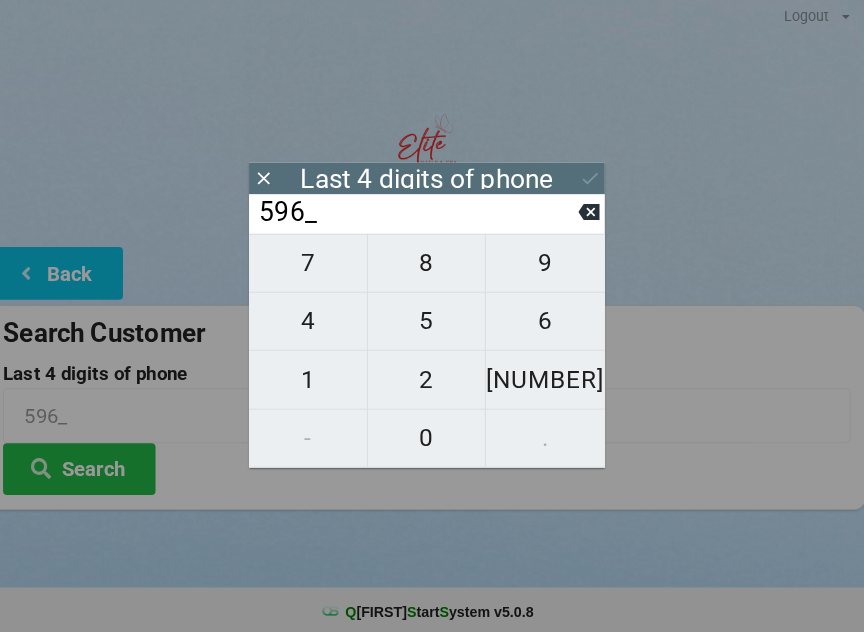 click on "5" at bounding box center (432, 322) 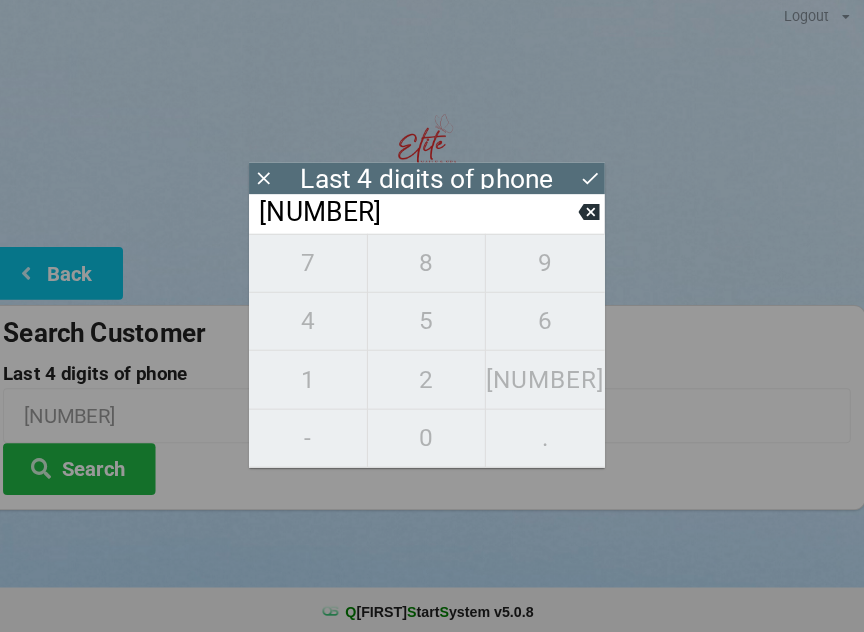 click on "Search" at bounding box center (90, 467) 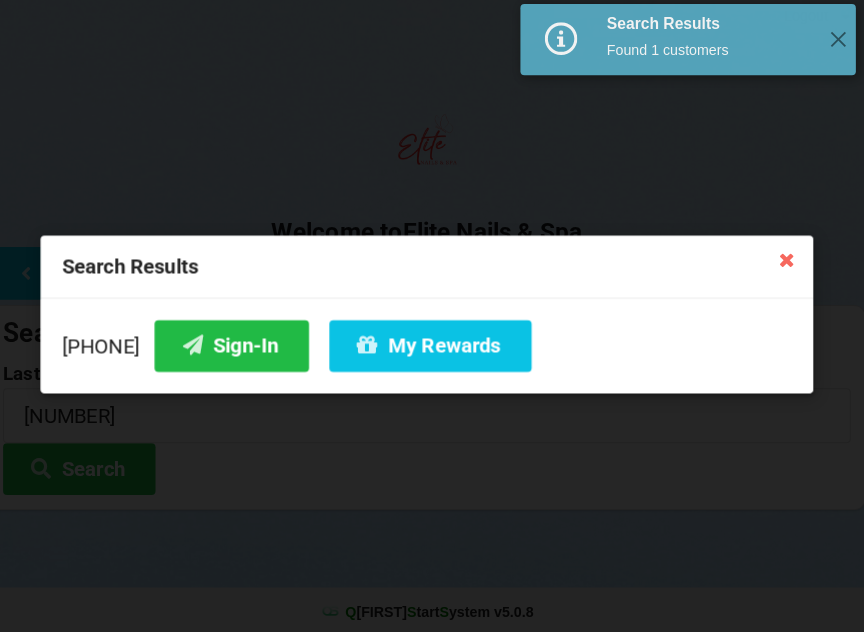 click on "Sign-In" at bounding box center [240, 346] 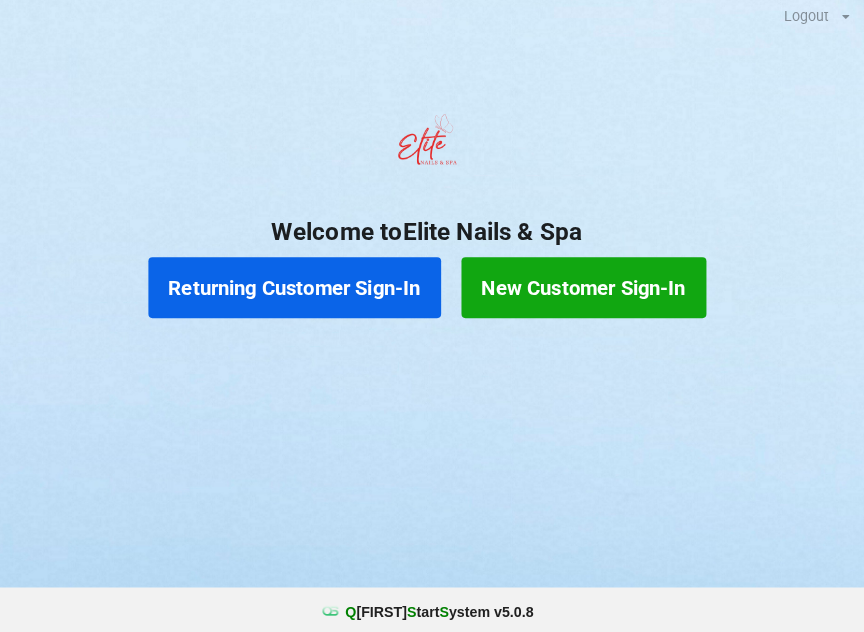 click on "Returning Customer Sign-In" at bounding box center [302, 289] 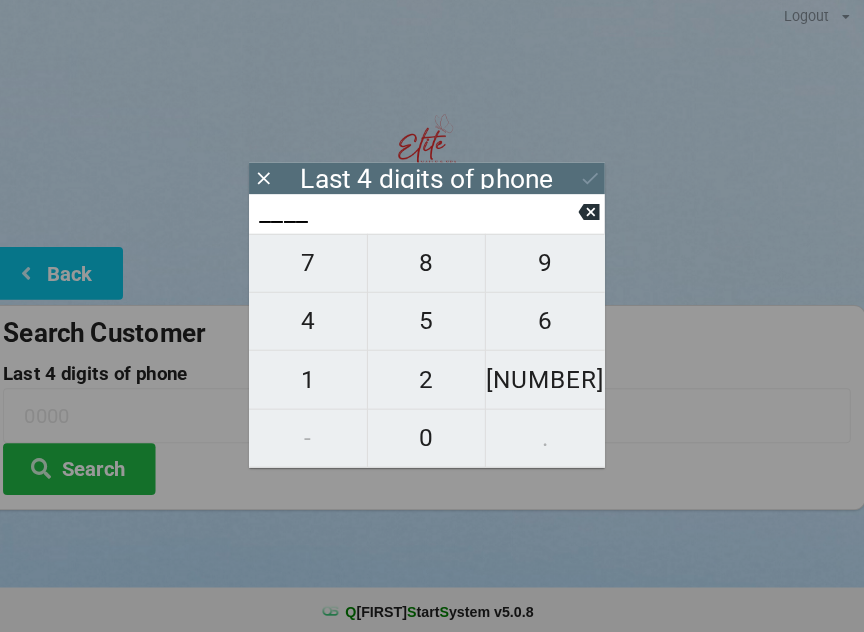 click on "1" at bounding box center [315, 380] 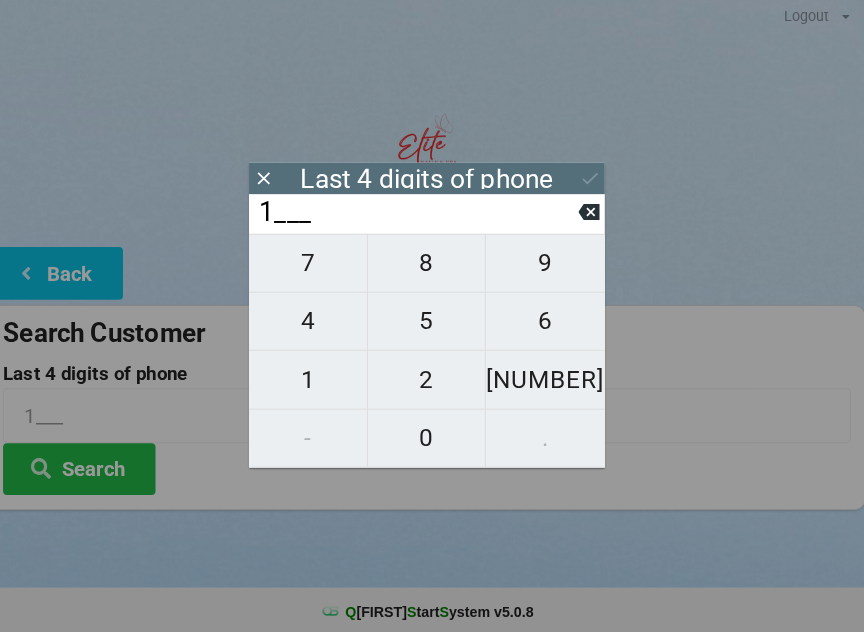 click on "1" at bounding box center (315, 380) 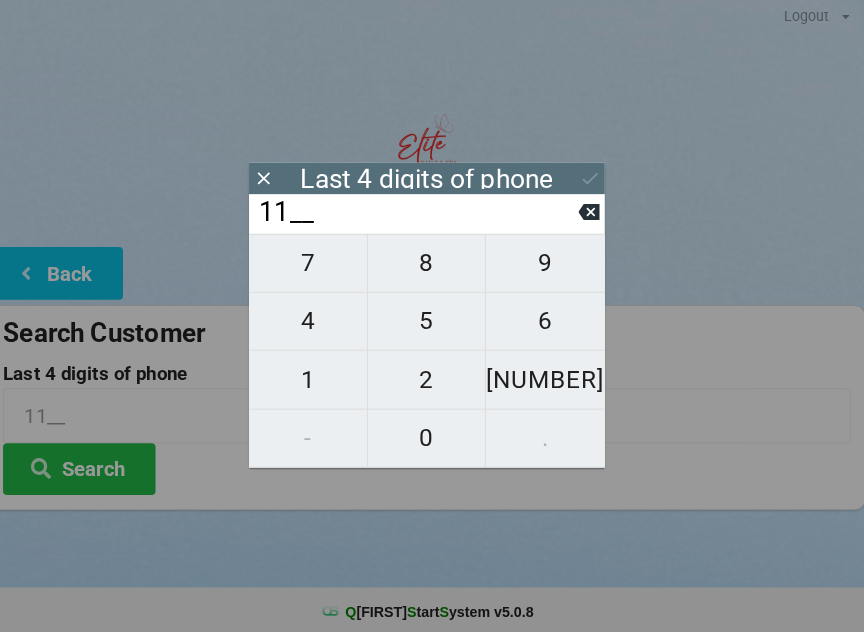 click on "0" at bounding box center (432, 437) 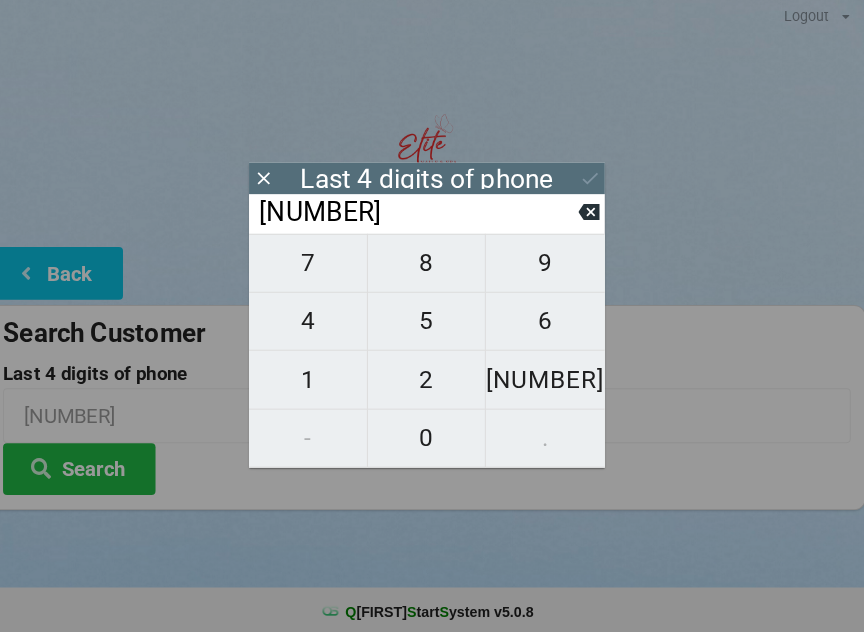 click on "8" at bounding box center [432, 265] 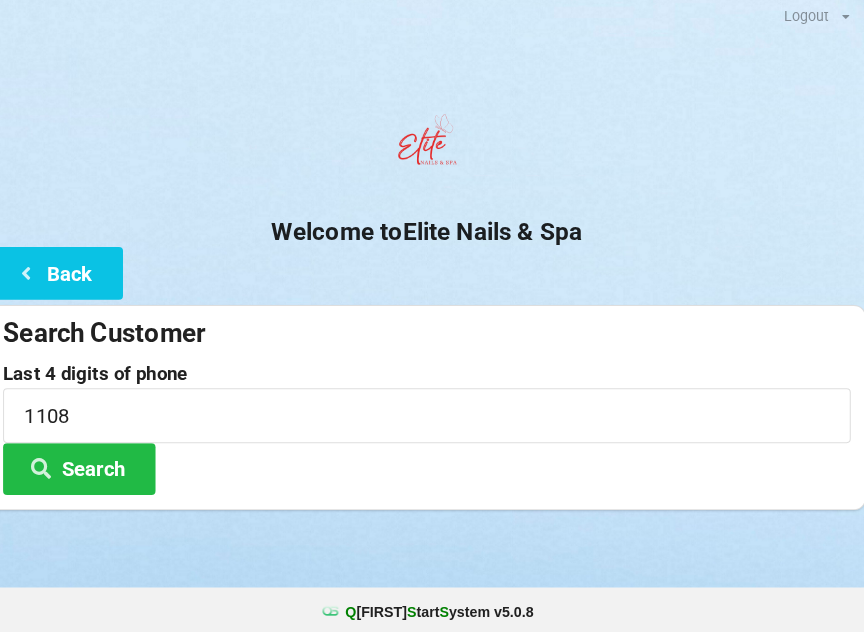 click on "Search" at bounding box center [90, 467] 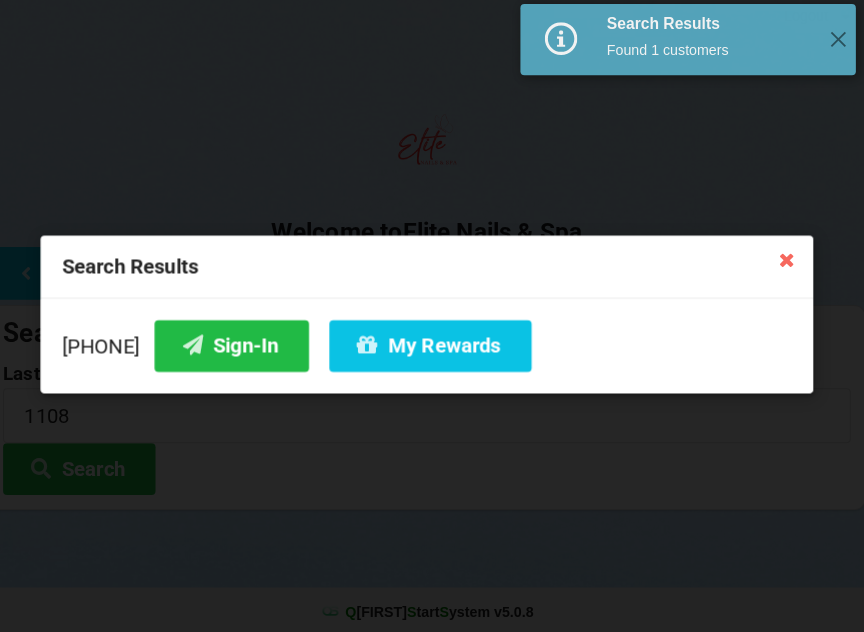 click on "My Rewards" at bounding box center [435, 346] 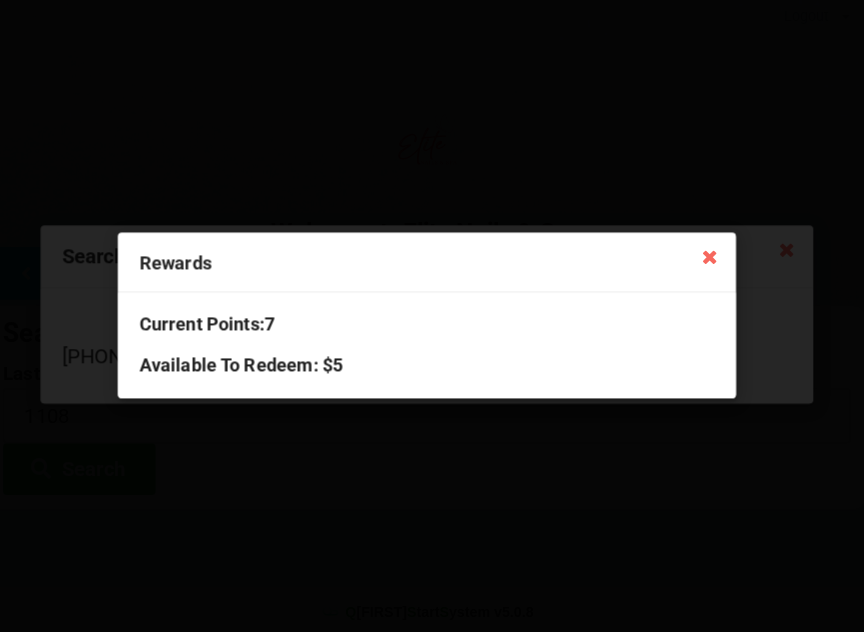 click at bounding box center (710, 258) 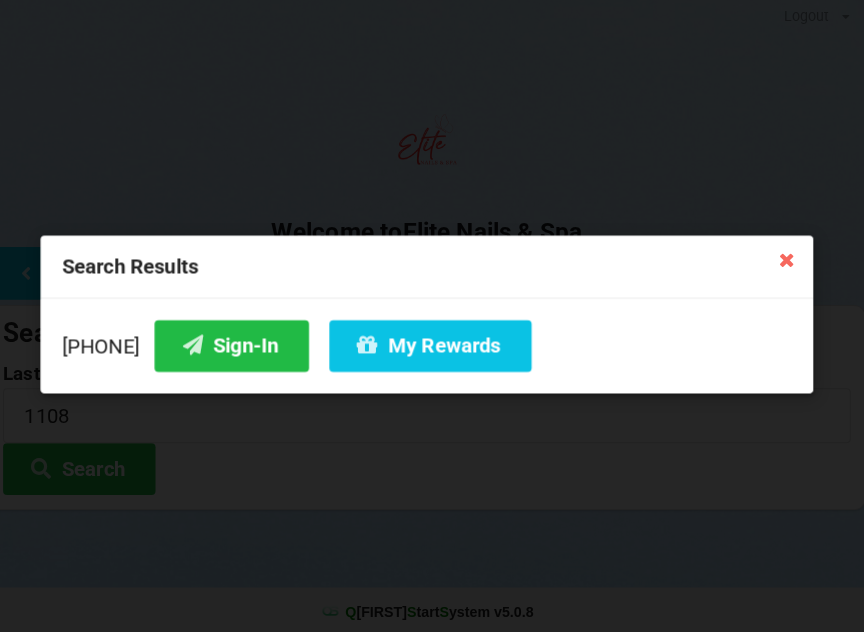 click on "Sign-In" at bounding box center (240, 346) 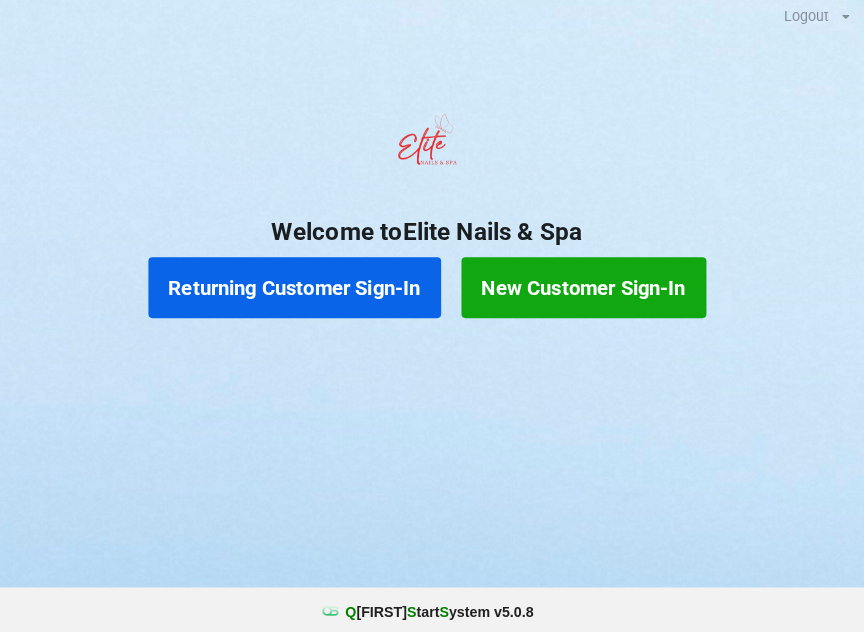 click on "Returning Customer Sign-In New Customer Sign-In" at bounding box center [432, 289] 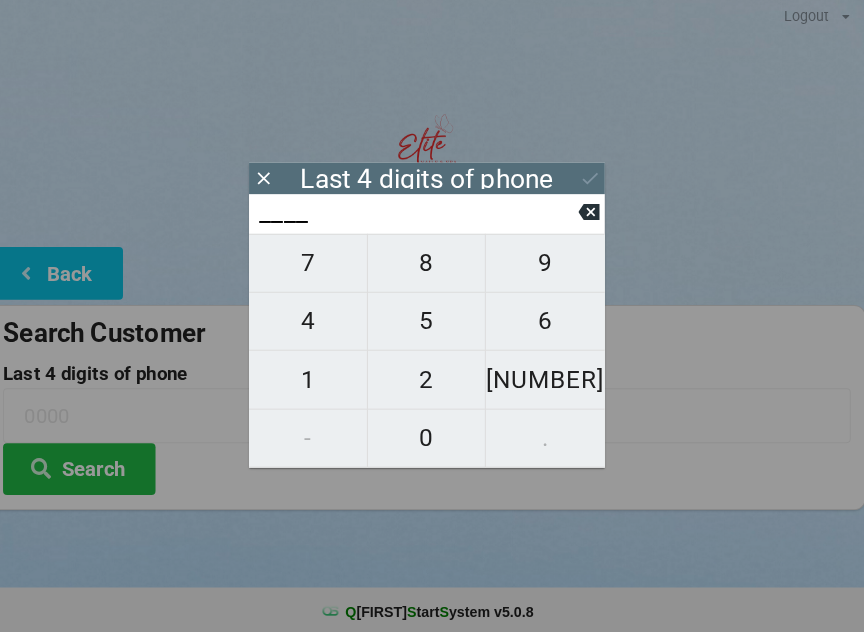click on "1" at bounding box center [315, 380] 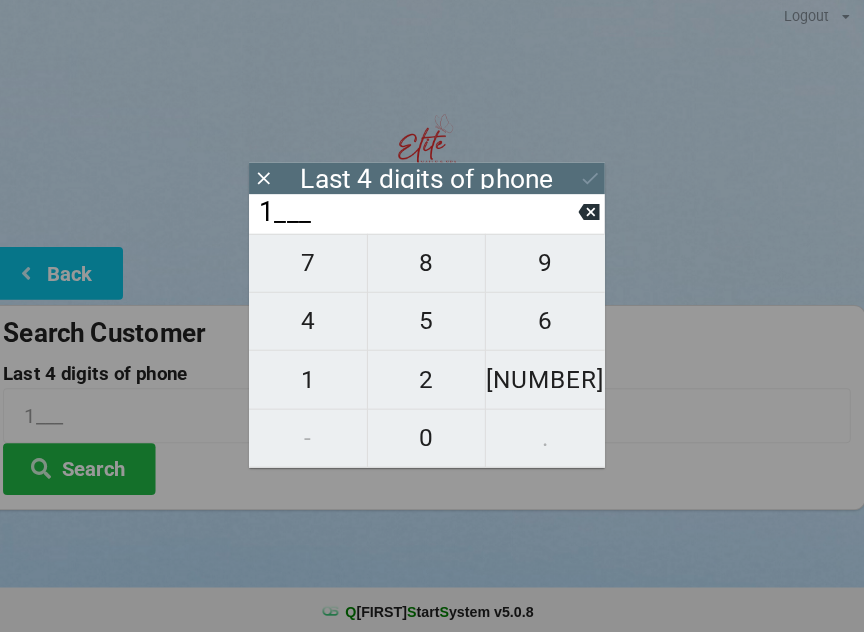 click on "1" at bounding box center [315, 380] 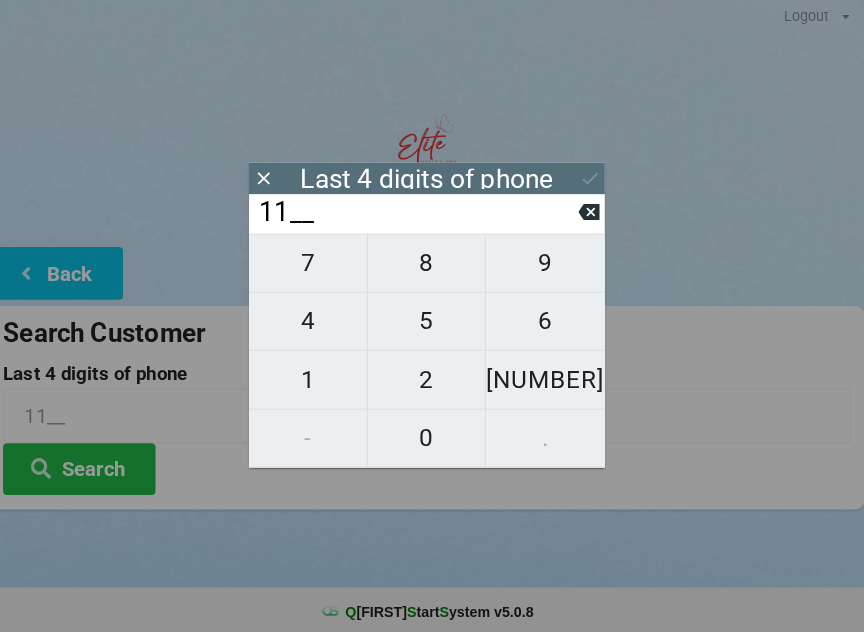 click on "0" at bounding box center (432, 437) 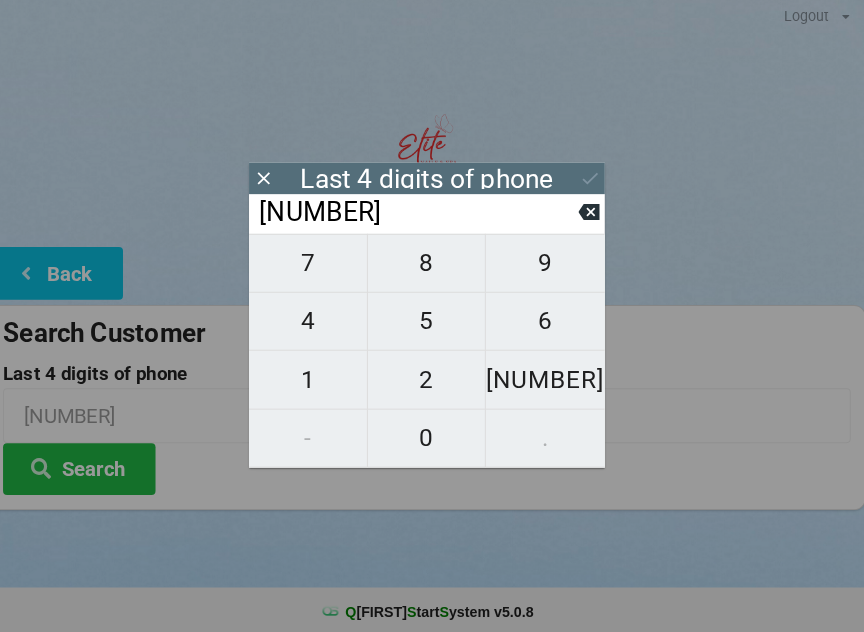 click on "8" at bounding box center (432, 265) 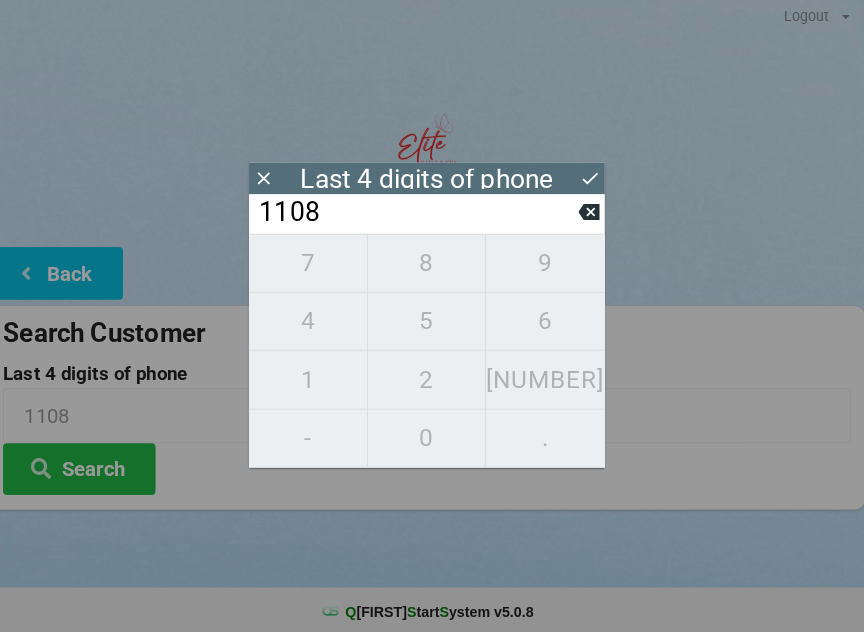 click on "Search" at bounding box center [90, 467] 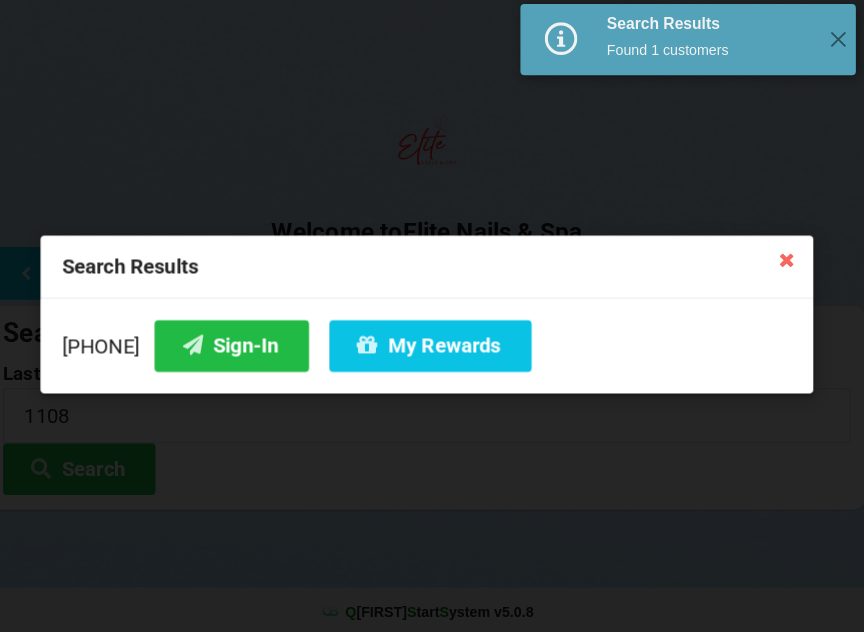 click on "My Rewards" at bounding box center [435, 346] 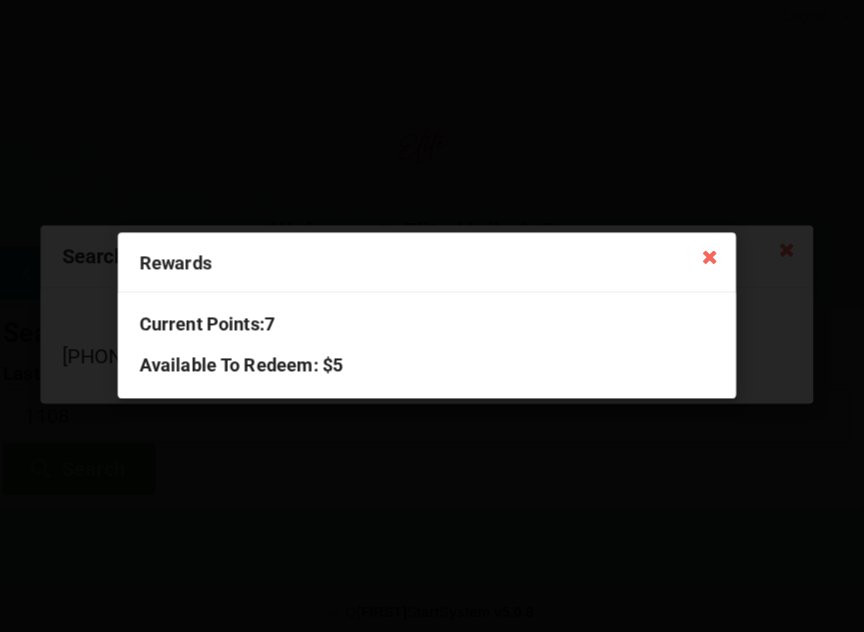 click at bounding box center (710, 258) 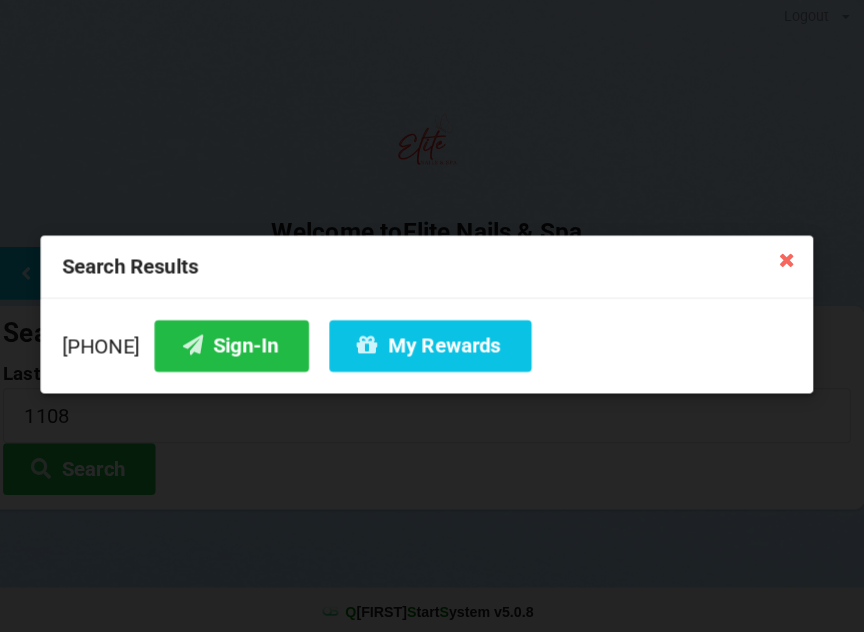 click at bounding box center [786, 261] 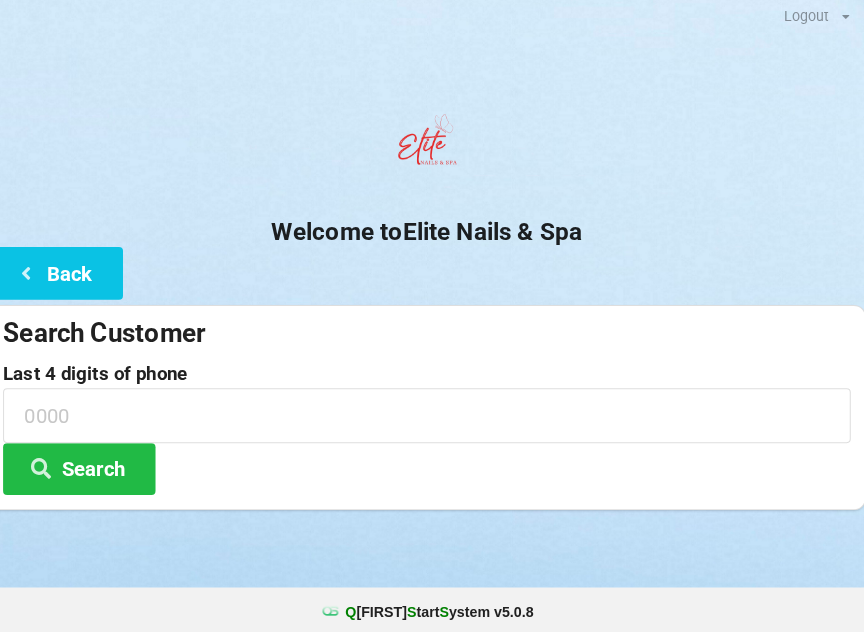 click on "Back" at bounding box center (66, 274) 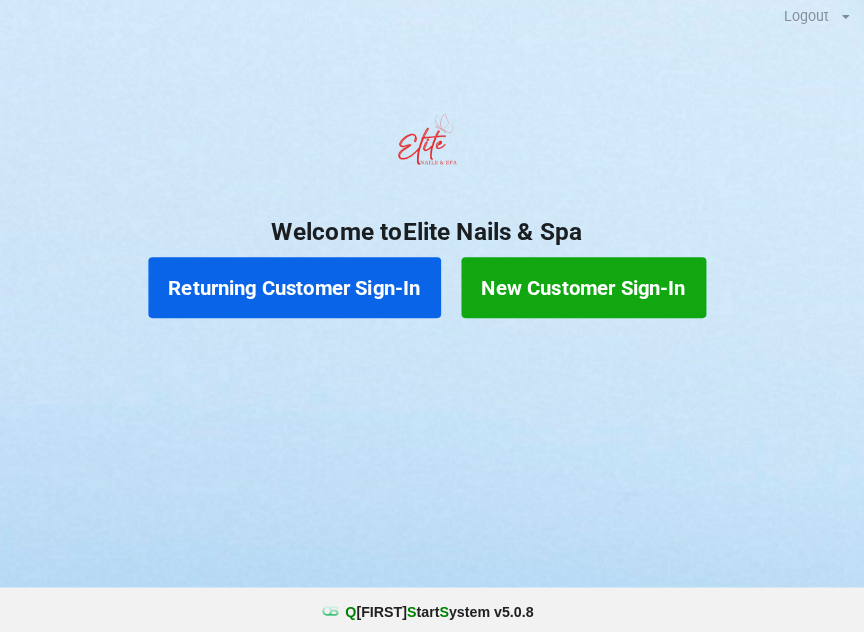 click on "New Customer Sign-In" at bounding box center (586, 289) 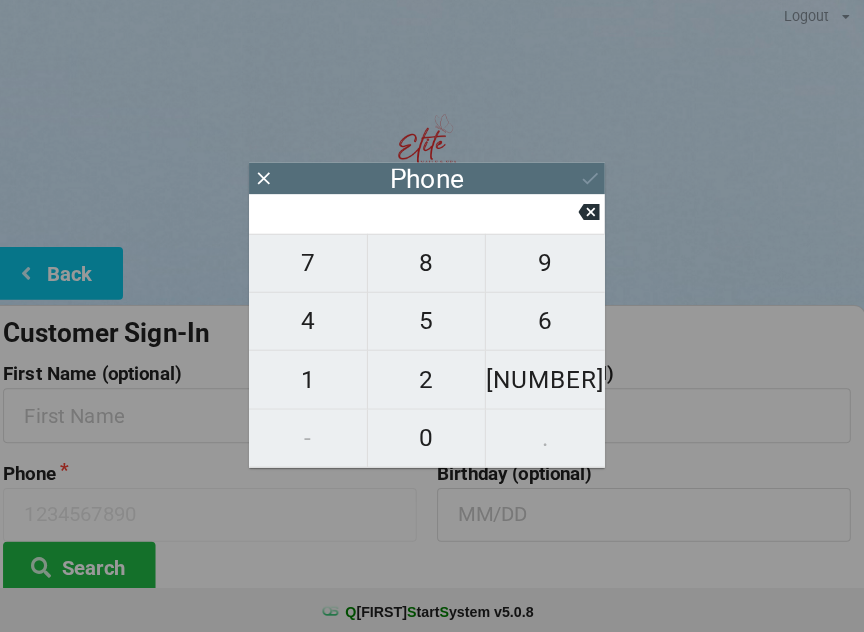 click on "8" at bounding box center (432, 265) 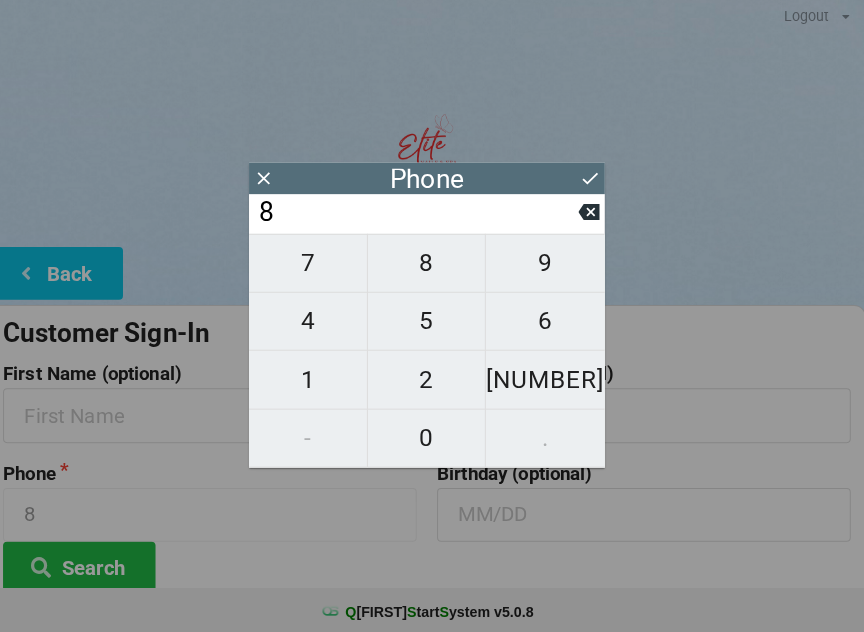 type on "8" 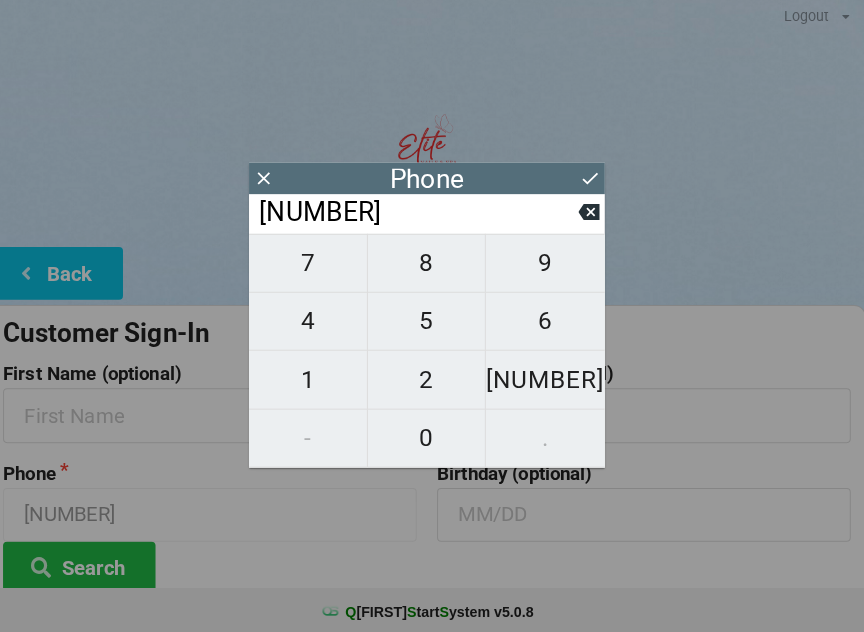 click on "[NUMBER]" at bounding box center (548, 380) 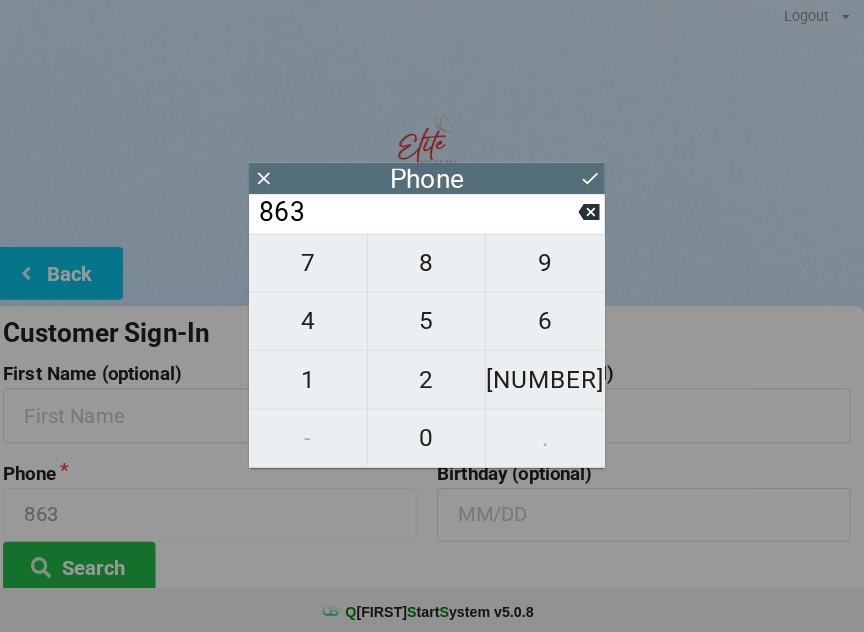 click on "5" at bounding box center [432, 322] 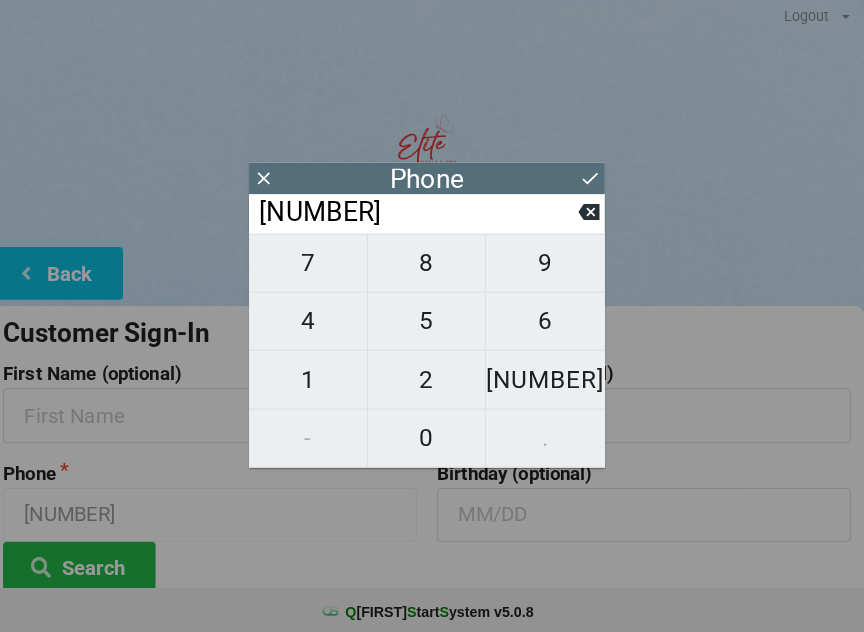 click on "5" at bounding box center [432, 322] 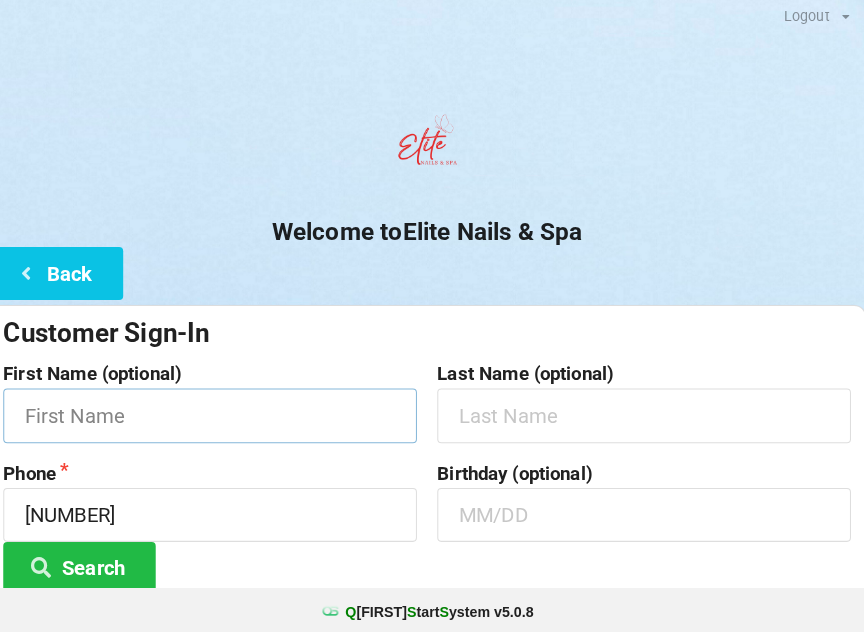 click at bounding box center (218, 414) 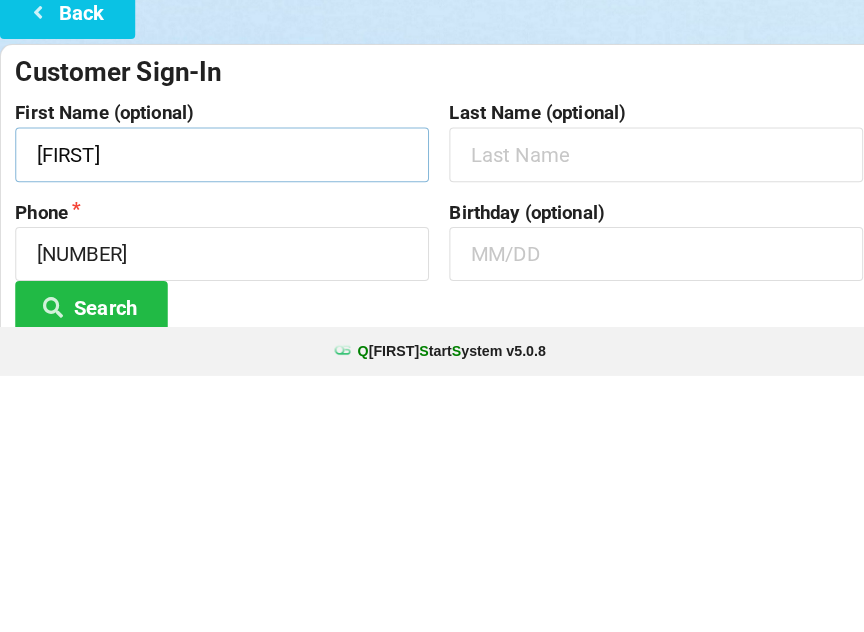 type on "[FIRST]" 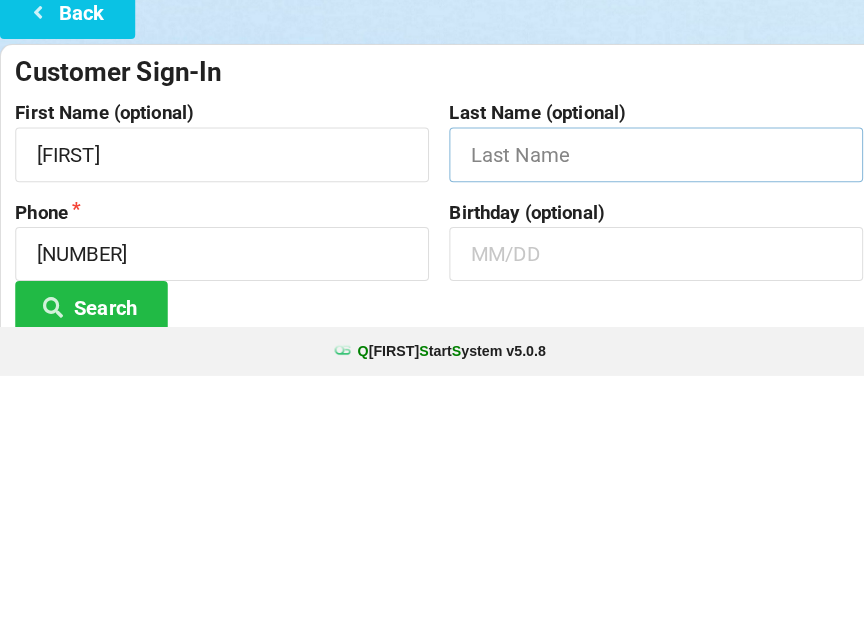 click at bounding box center (645, 414) 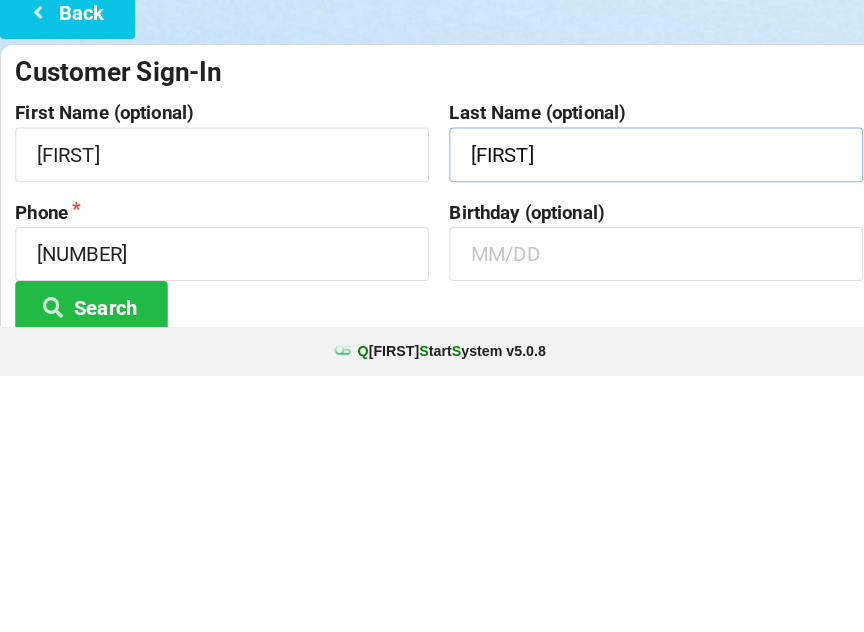 type on "[FIRST]" 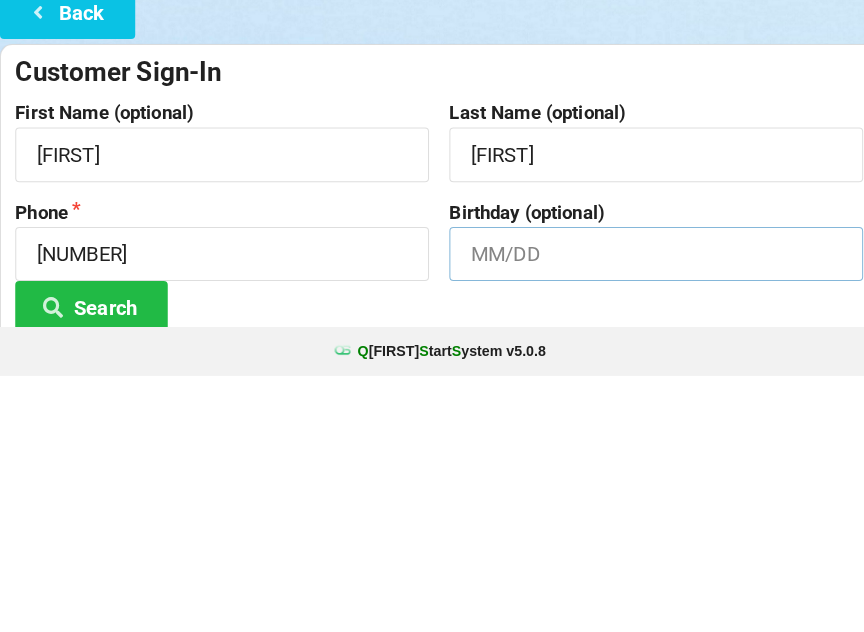 click at bounding box center (645, 512) 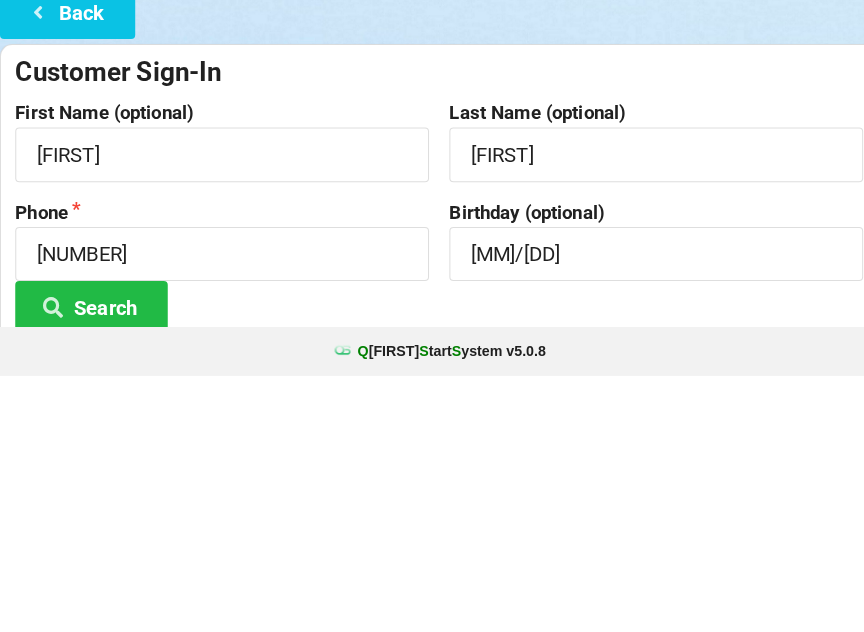 scroll, scrollTop: 149, scrollLeft: 0, axis: vertical 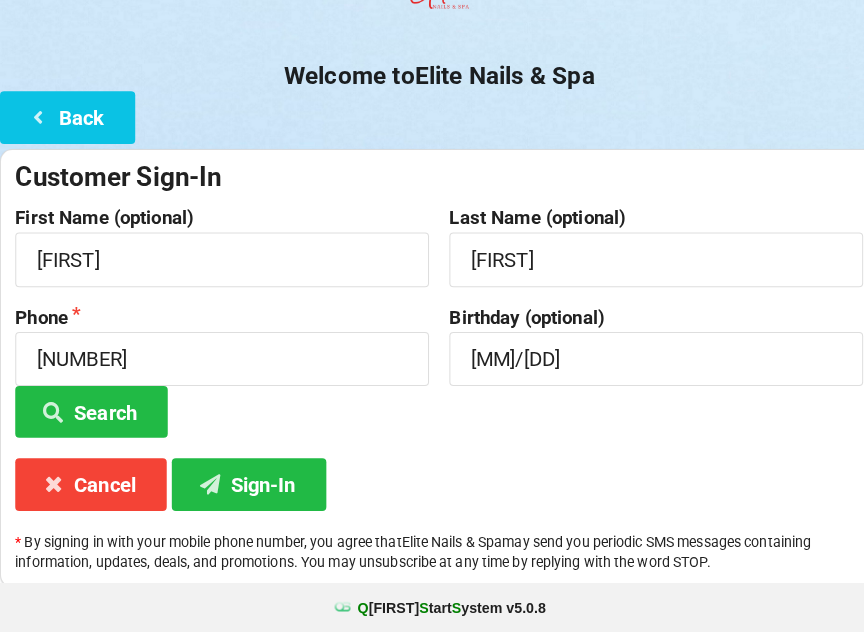 click on "Sign-In" at bounding box center (245, 486) 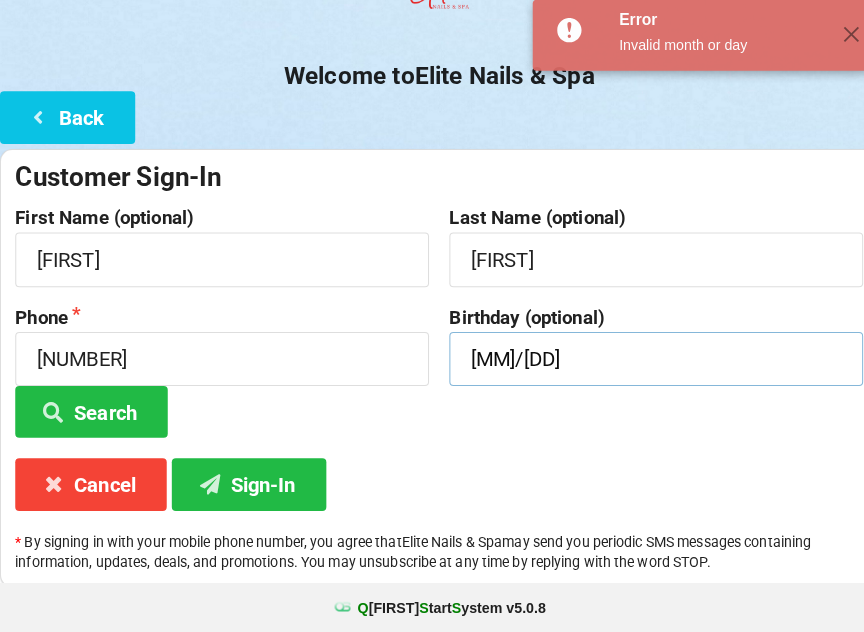 click on "[MM]/[DD]" at bounding box center [645, 363] 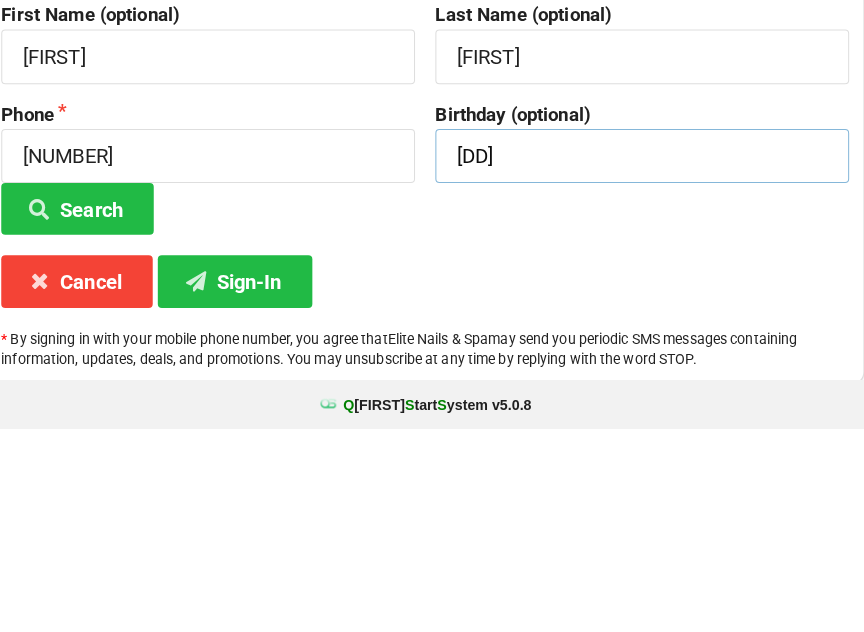 type on "0" 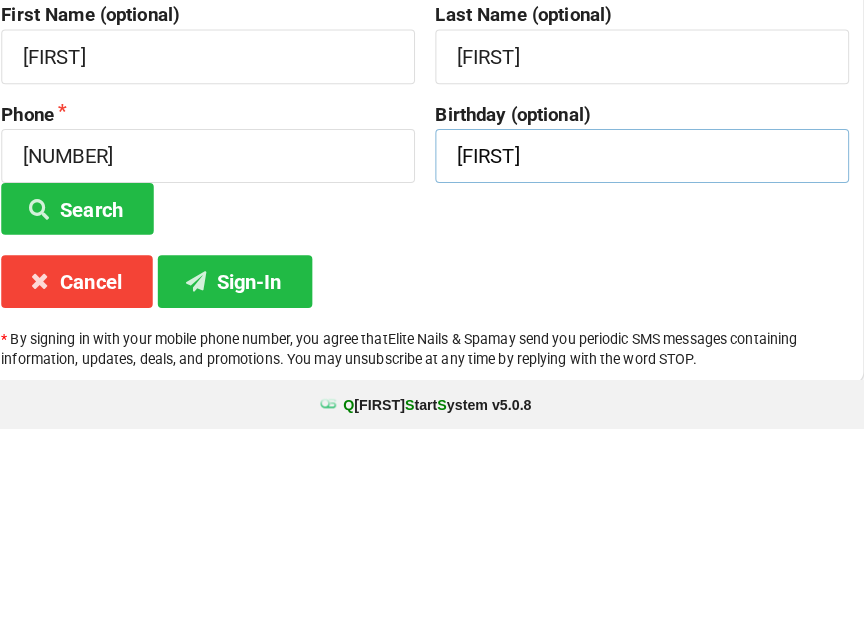 type on "[FIRST]" 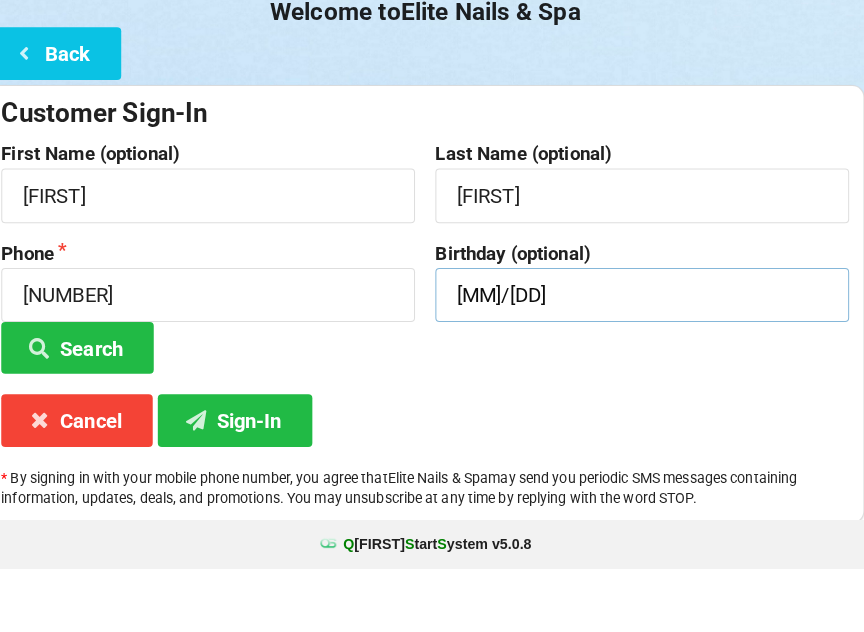 type on "[MM]/[DD]" 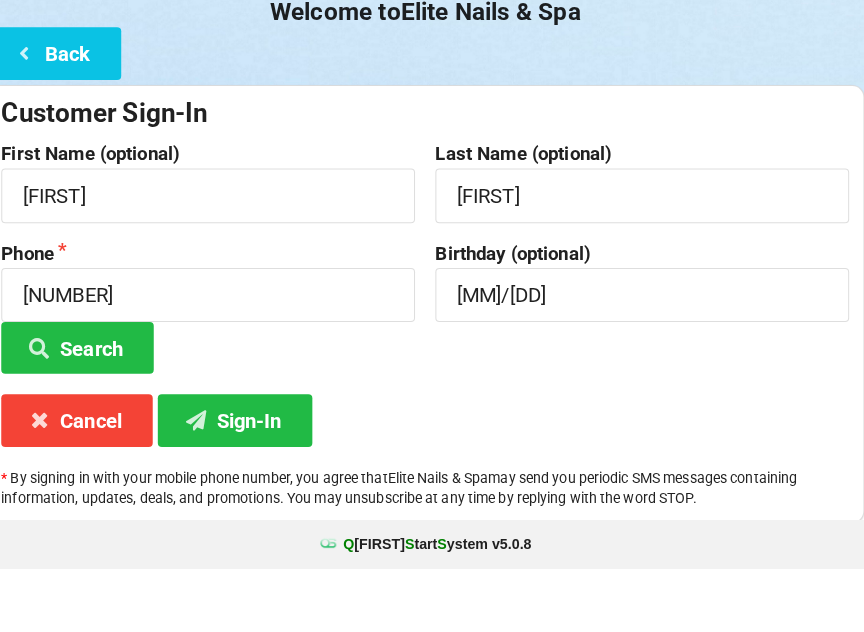 click on "Sign-In" at bounding box center [245, 486] 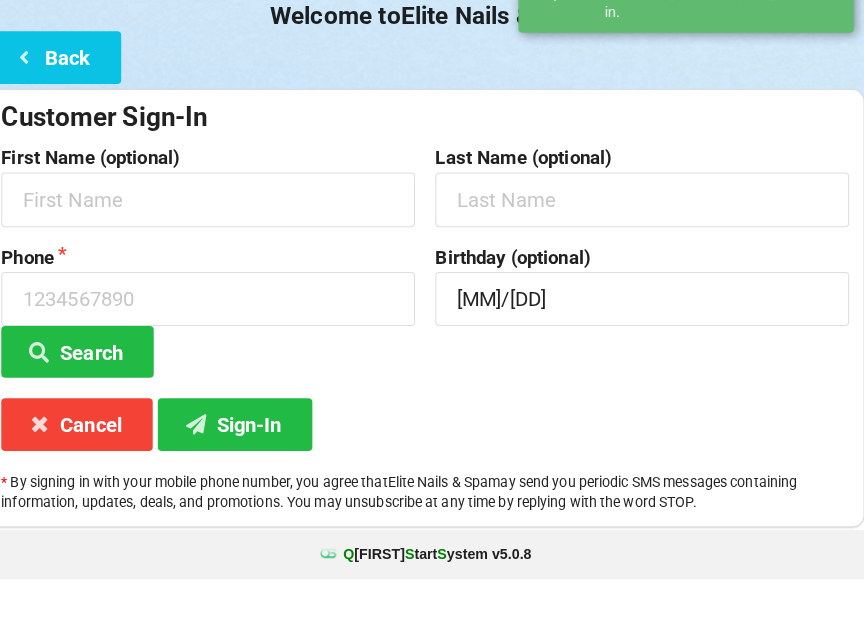 scroll, scrollTop: 0, scrollLeft: 0, axis: both 